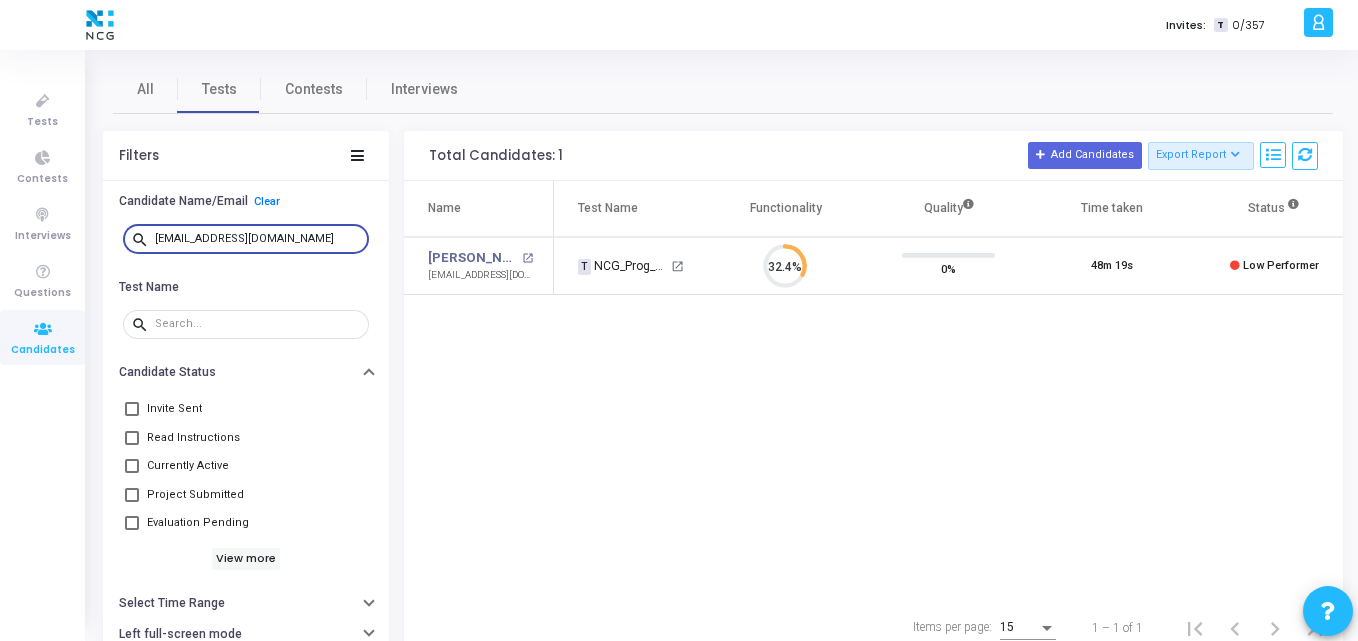 scroll, scrollTop: 0, scrollLeft: 0, axis: both 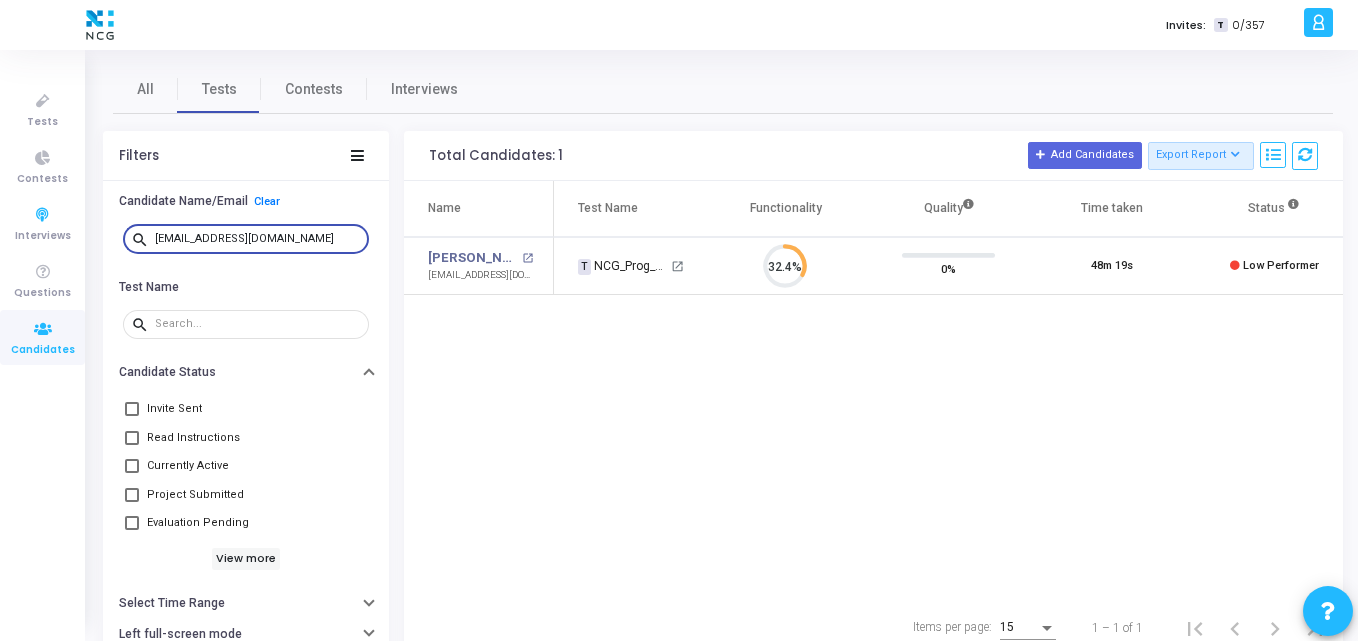 paste on "mayankbadwaya" 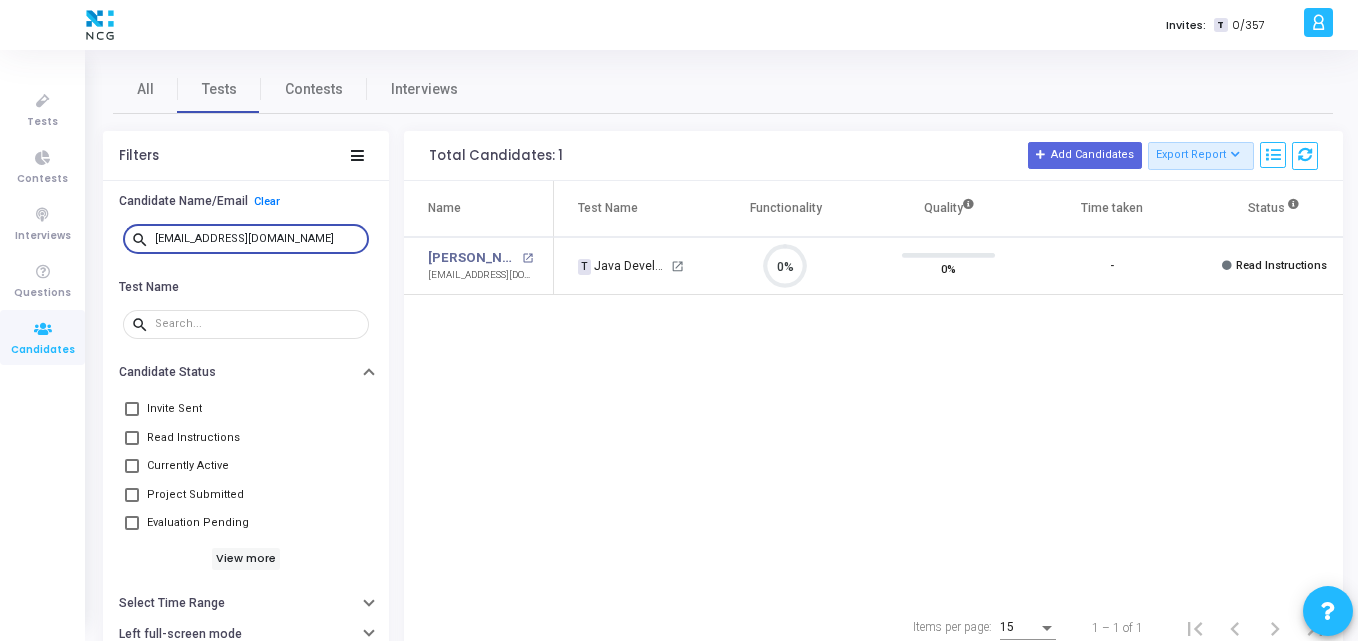 scroll, scrollTop: 9, scrollLeft: 9, axis: both 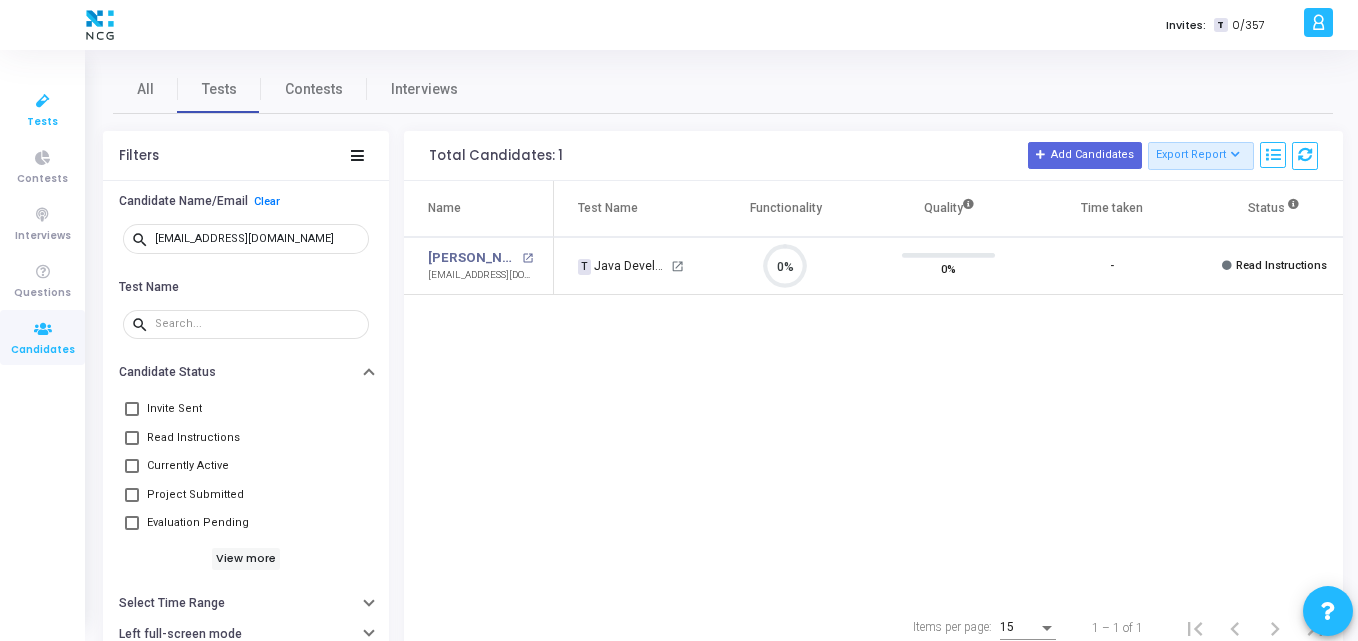click at bounding box center (43, 101) 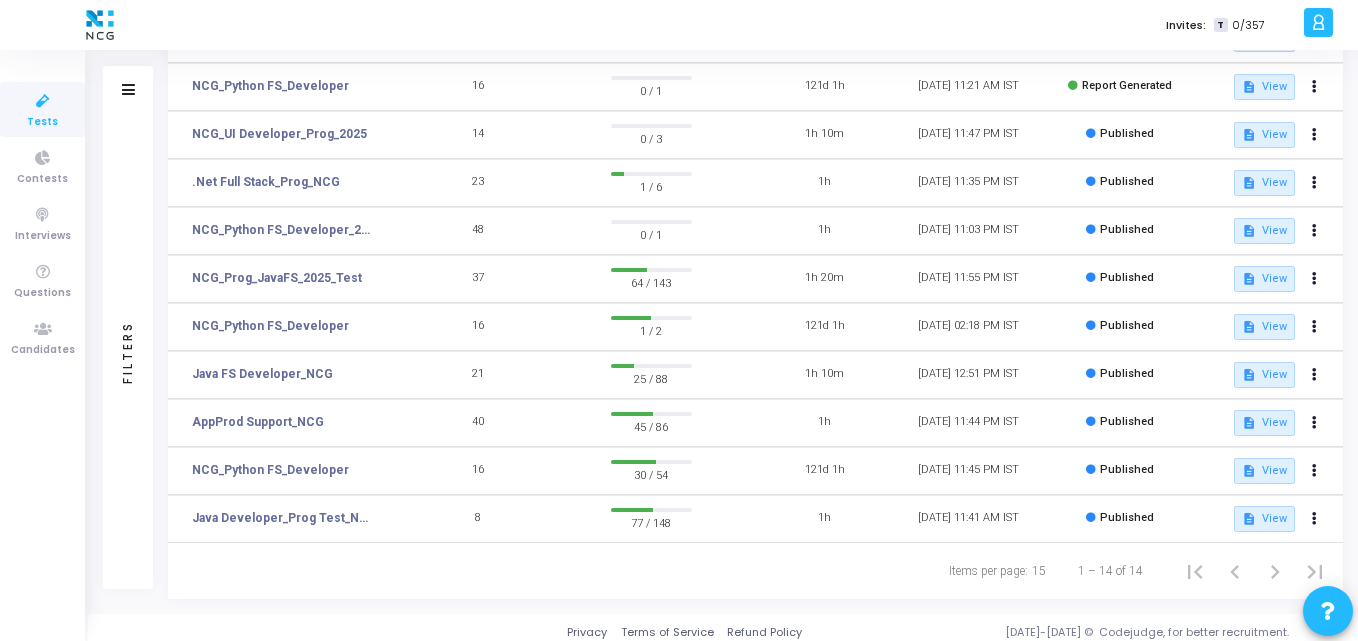 scroll, scrollTop: 368, scrollLeft: 0, axis: vertical 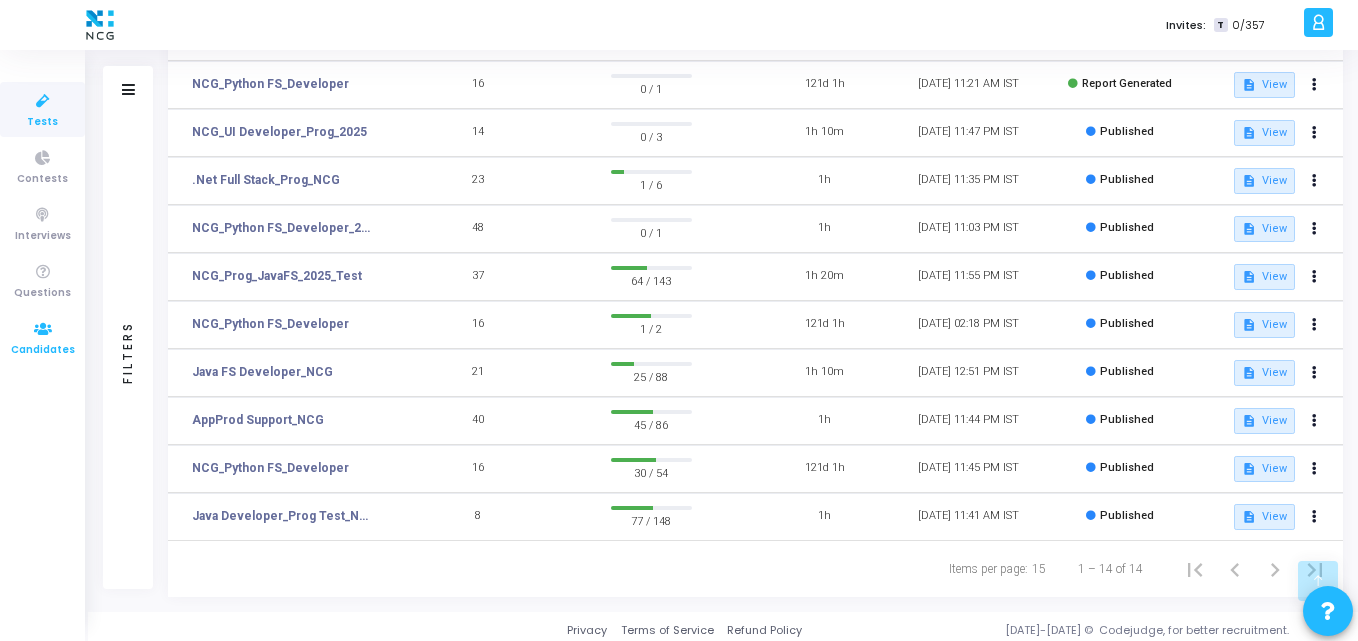 click at bounding box center [43, 329] 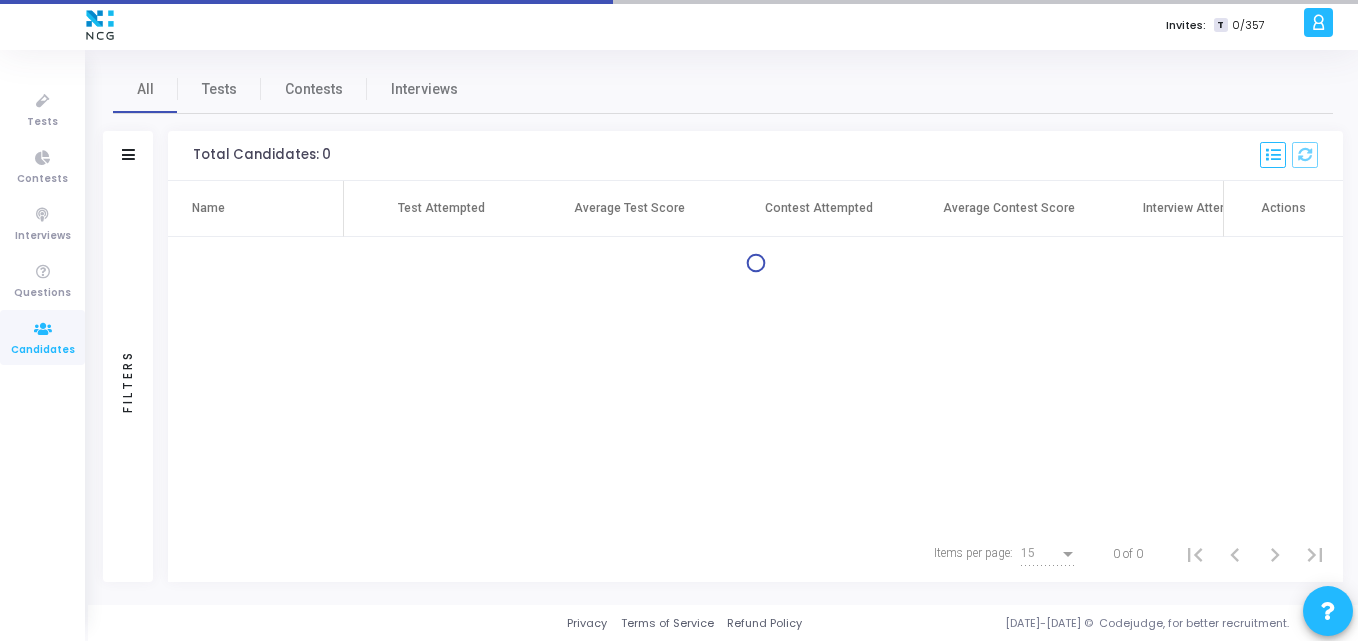 scroll, scrollTop: 0, scrollLeft: 0, axis: both 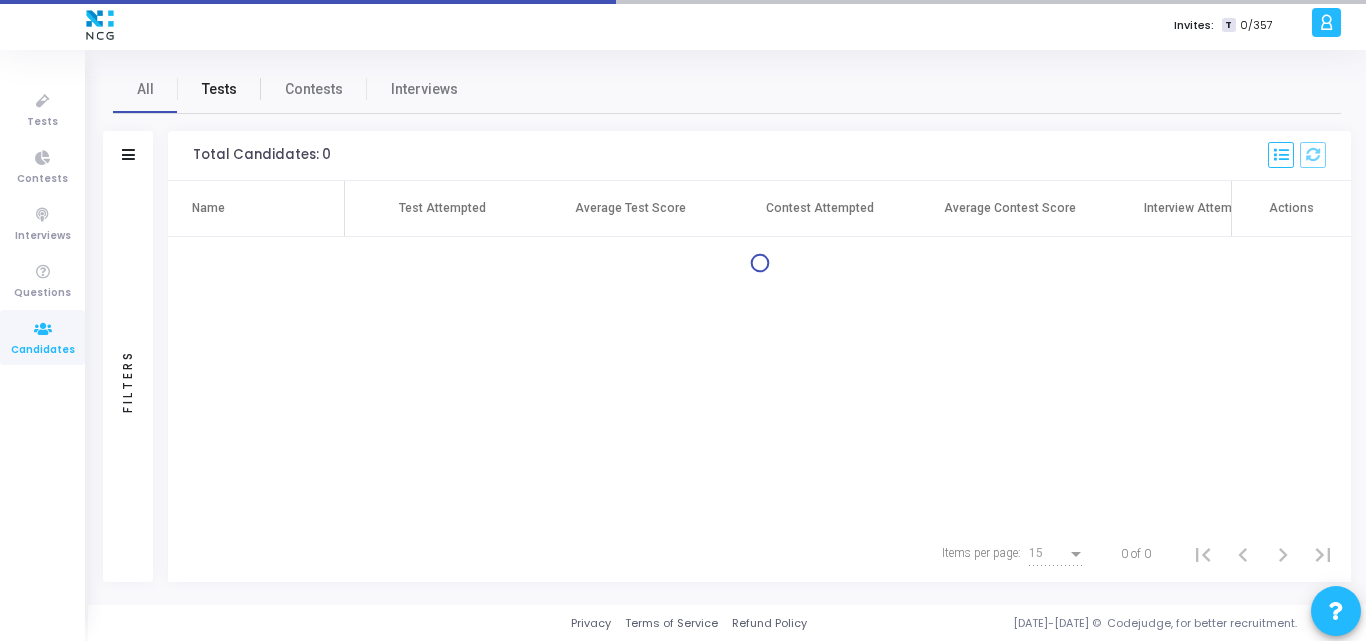 click on "Tests" at bounding box center (219, 89) 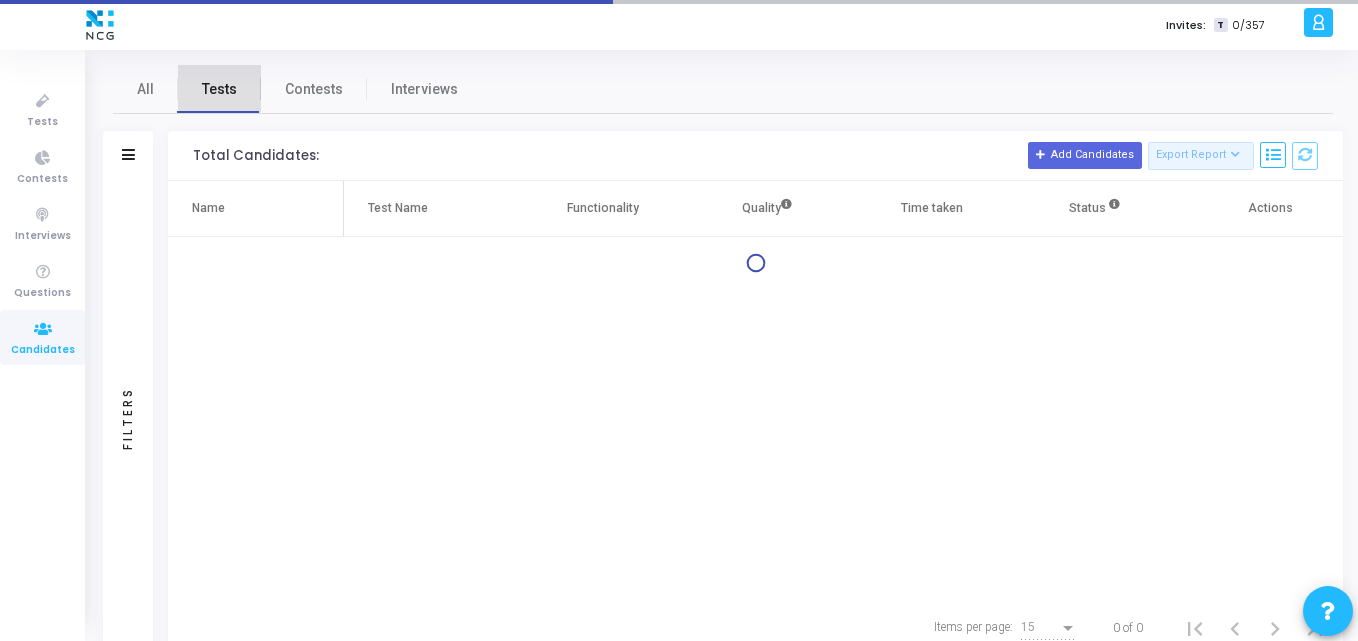 click on "Tests" at bounding box center [219, 89] 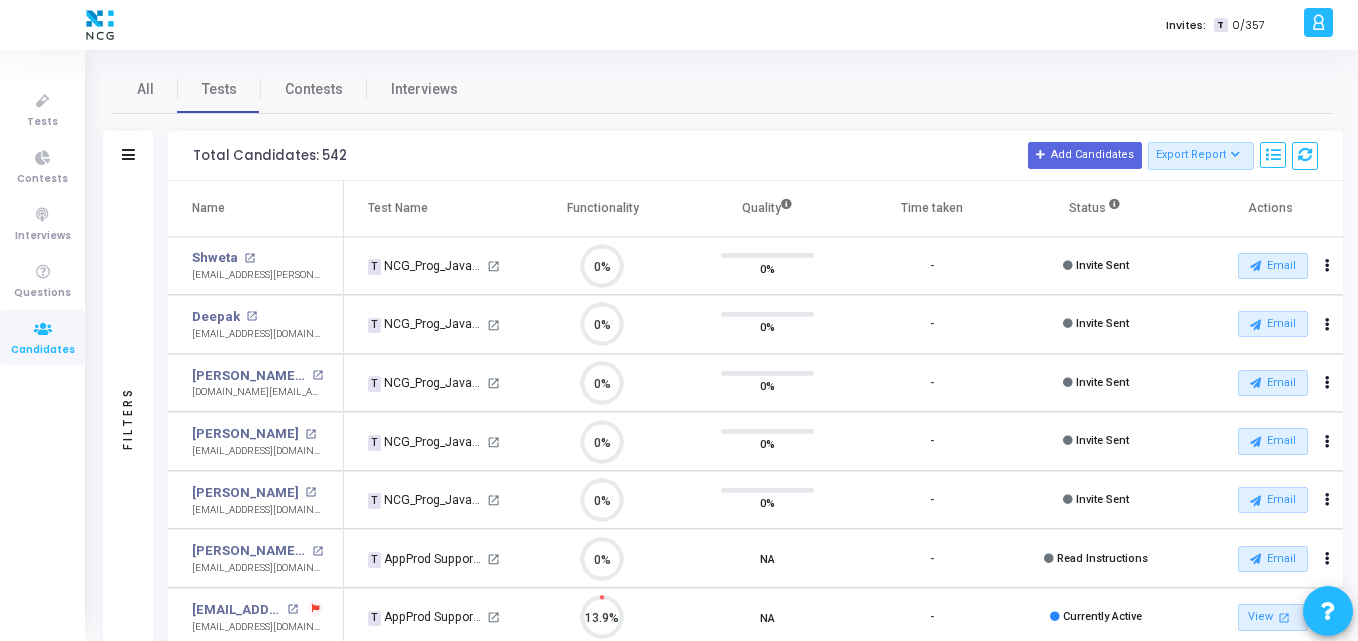 scroll, scrollTop: 9, scrollLeft: 9, axis: both 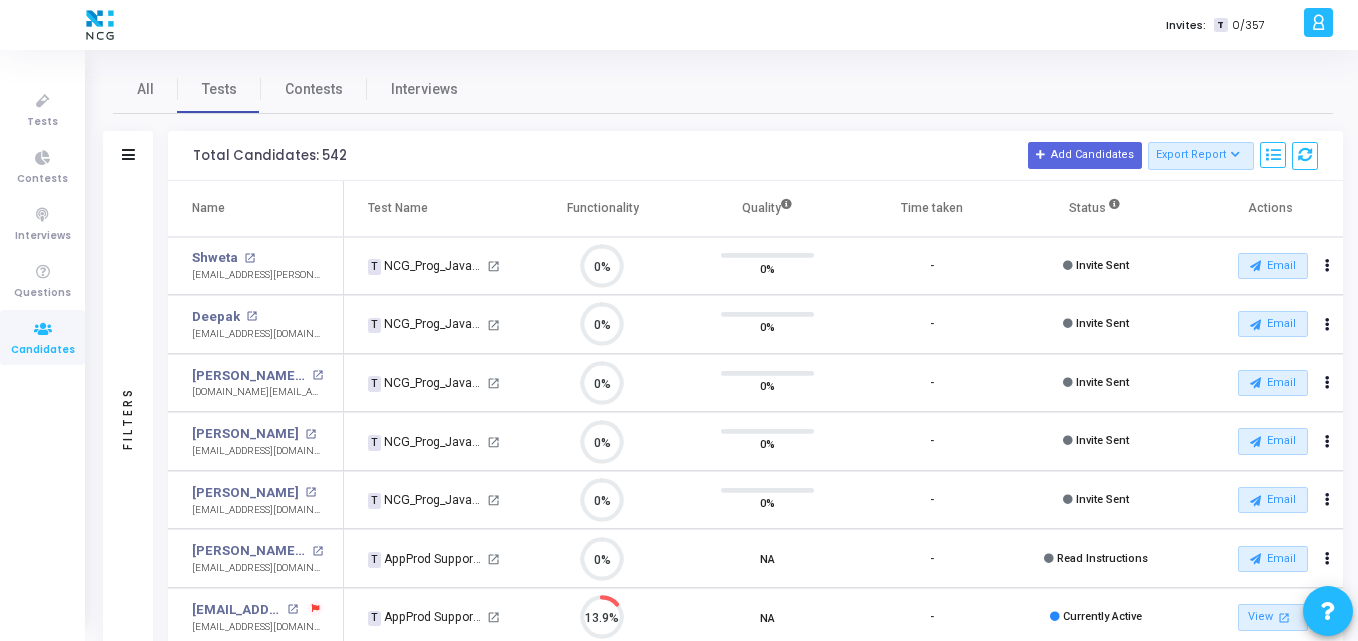 click on "Filters" 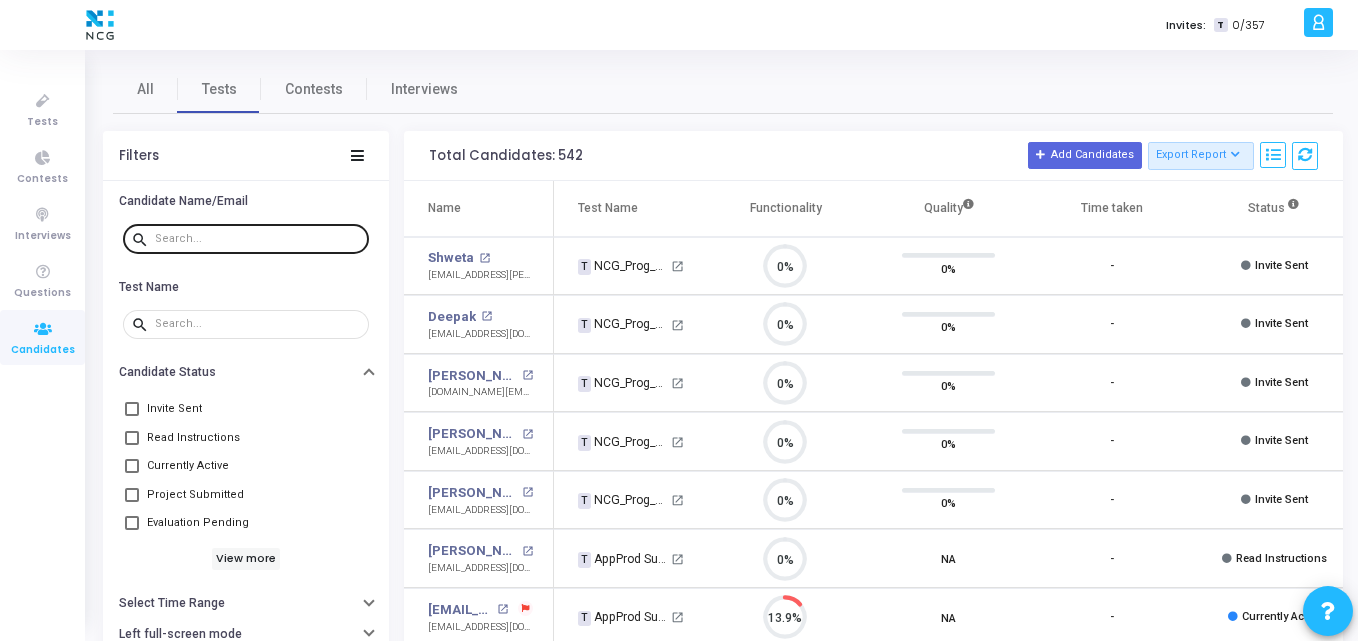 click at bounding box center (258, 239) 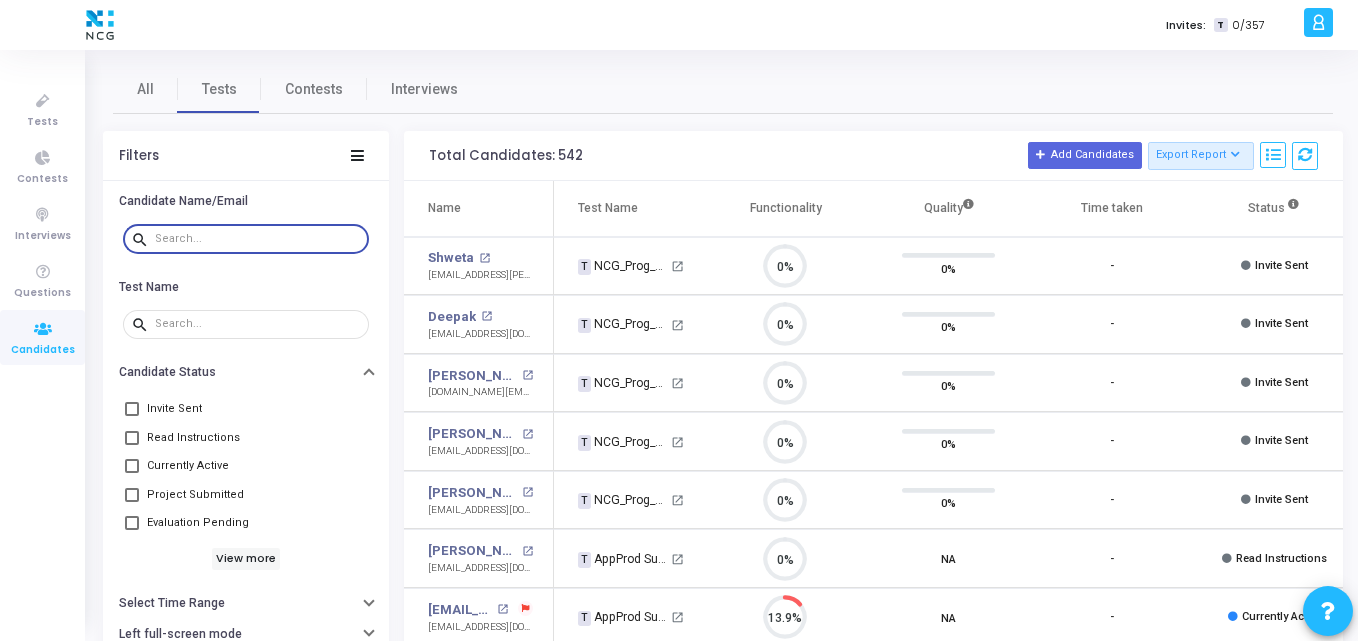 paste on "Sreekanth.gavvala12@gmail.com" 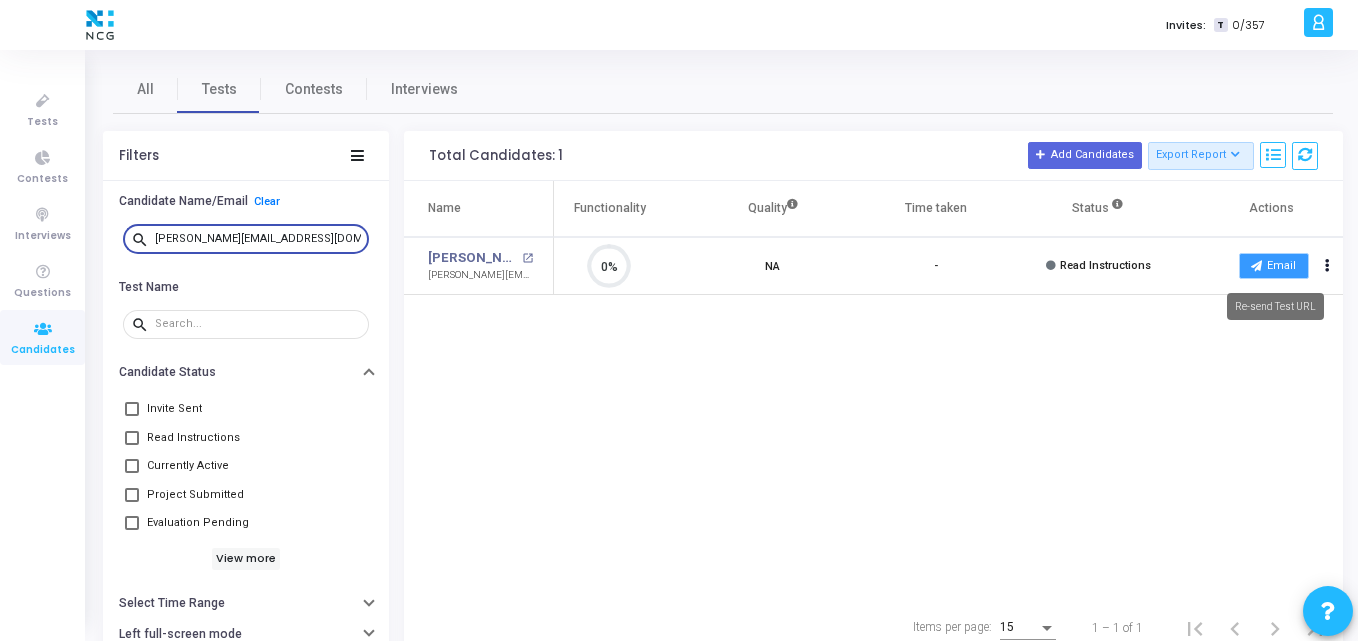 type on "Sreekanth.gavvala12@gmail.com" 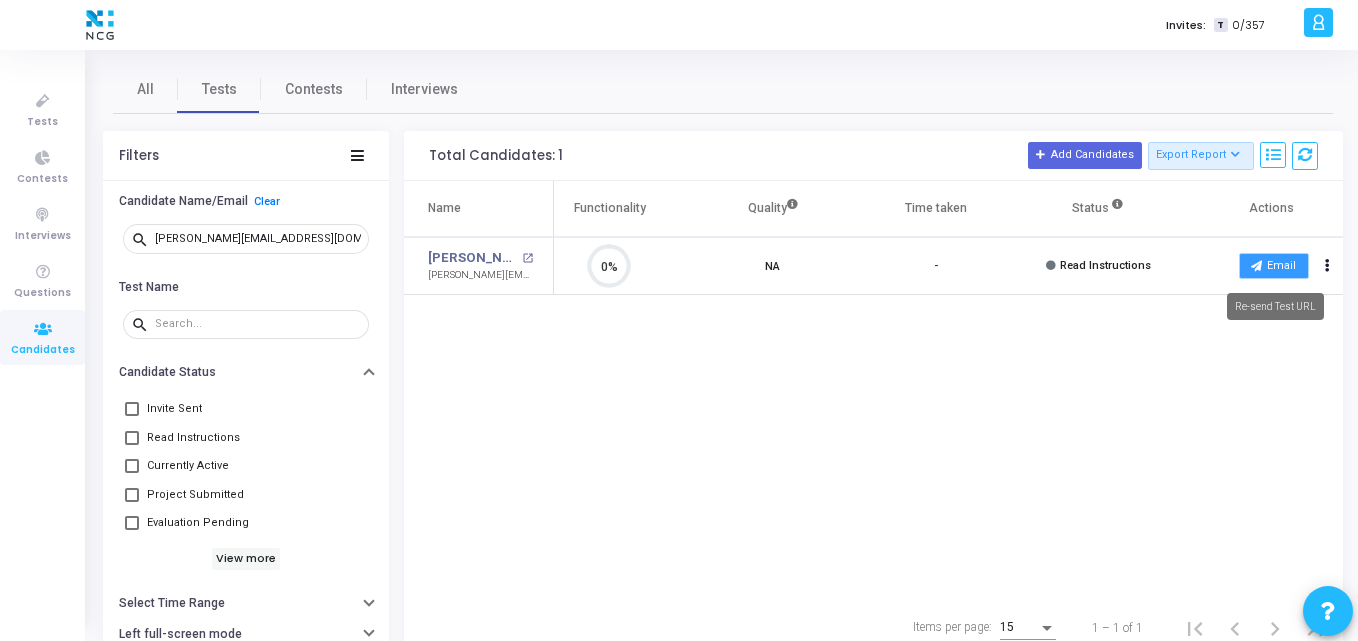click on "Email" at bounding box center (1274, 266) 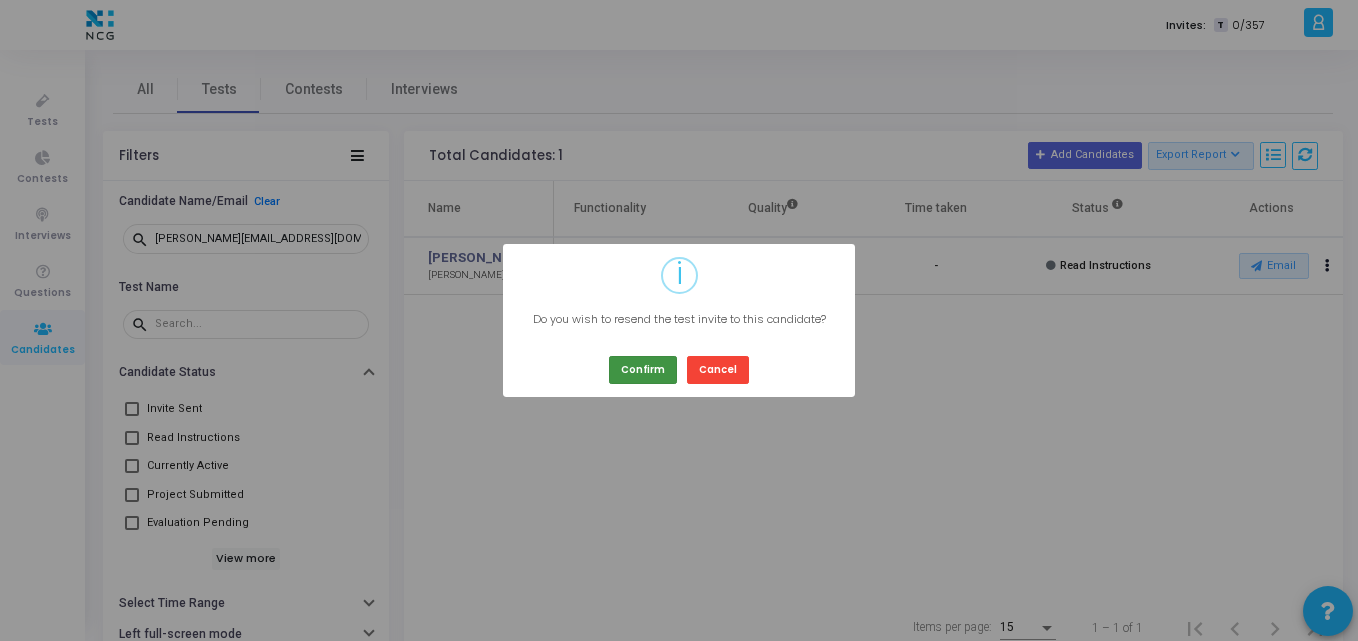 click on "Confirm" at bounding box center (643, 369) 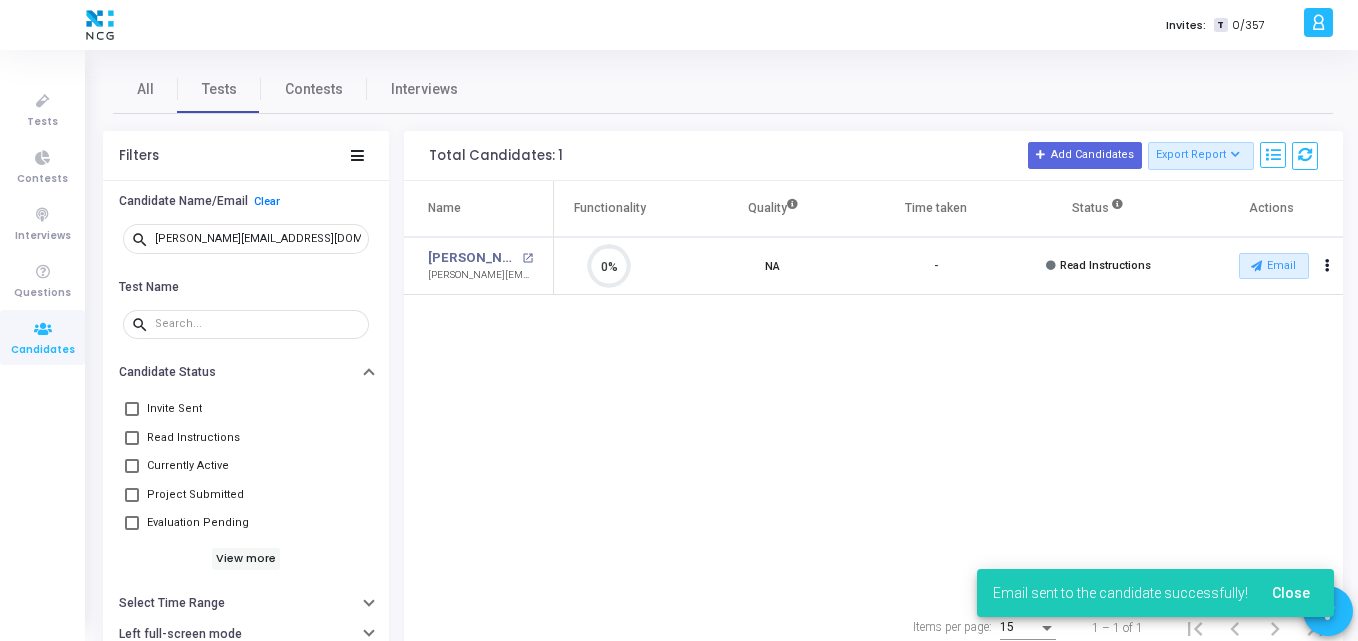 type 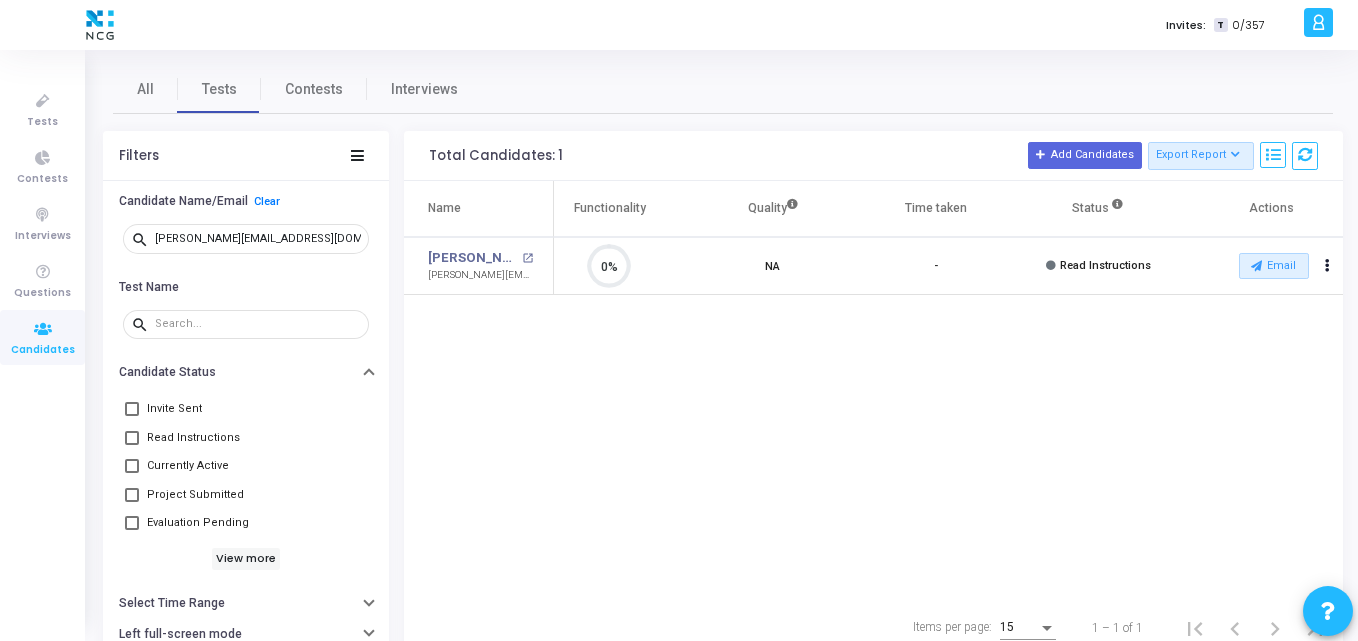 click on "Name  Test Name   Functionality   Quality  Time taken  Status   Actions   Gavvala Sreekanth open_in_new  sreekanth.gavvala12@gmail.com   T   AppProd Support_NCG   open_in_new 0%  NA   -   Read Instructions   Email  archive  Archive  drafts  Cancel Invite  content_copy  Copy Test Invite Link  cached  Resend Test  close  Disable Camera Proctor  close  Disable Screen Sharing" 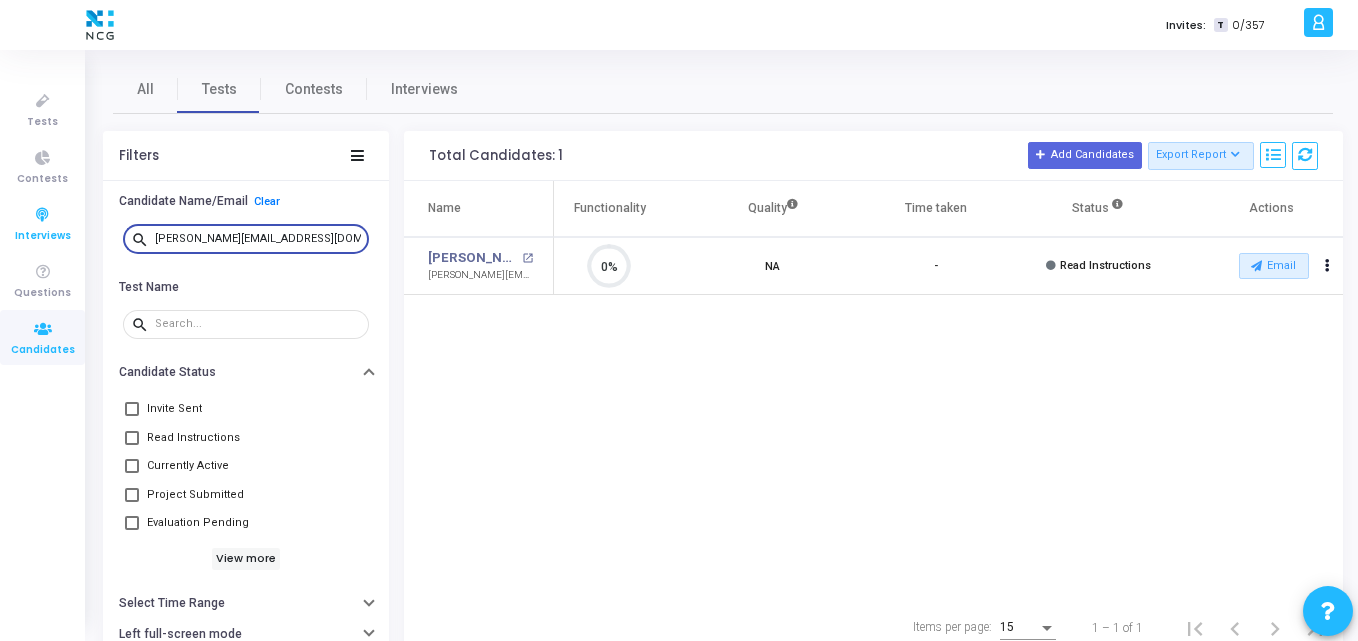 drag, startPoint x: 331, startPoint y: 244, endPoint x: 49, endPoint y: 244, distance: 282 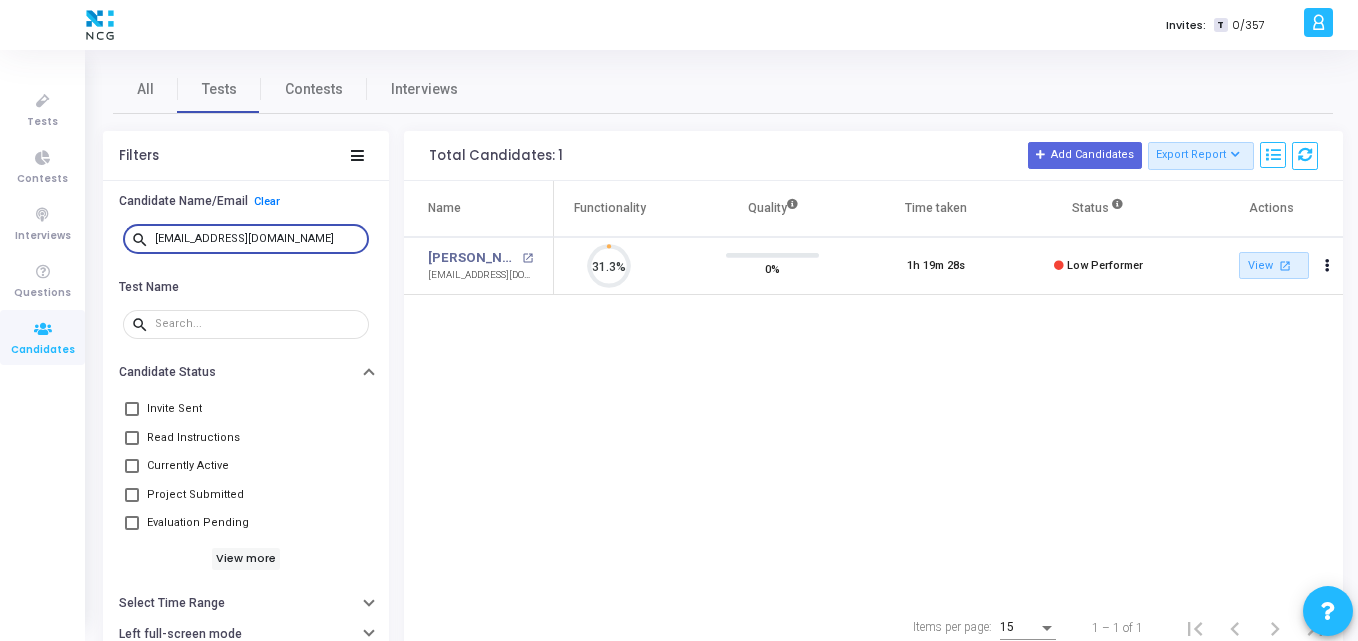 scroll, scrollTop: 9, scrollLeft: 9, axis: both 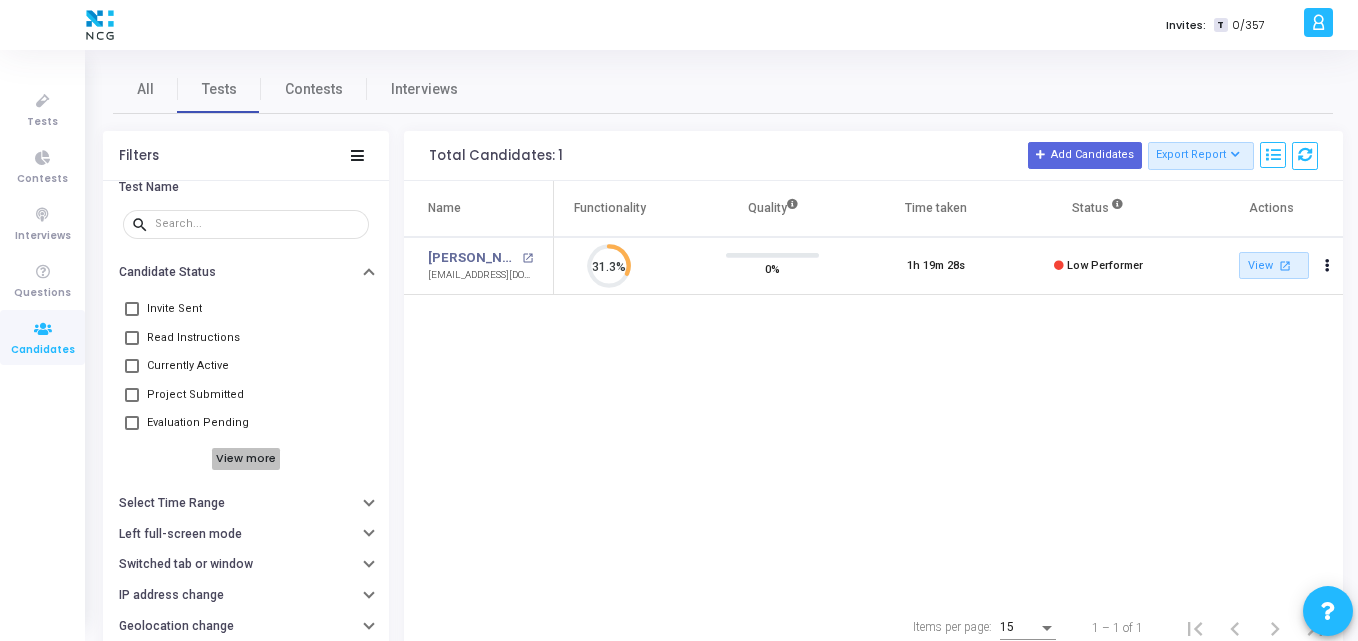 click on "View more" at bounding box center (246, 459) 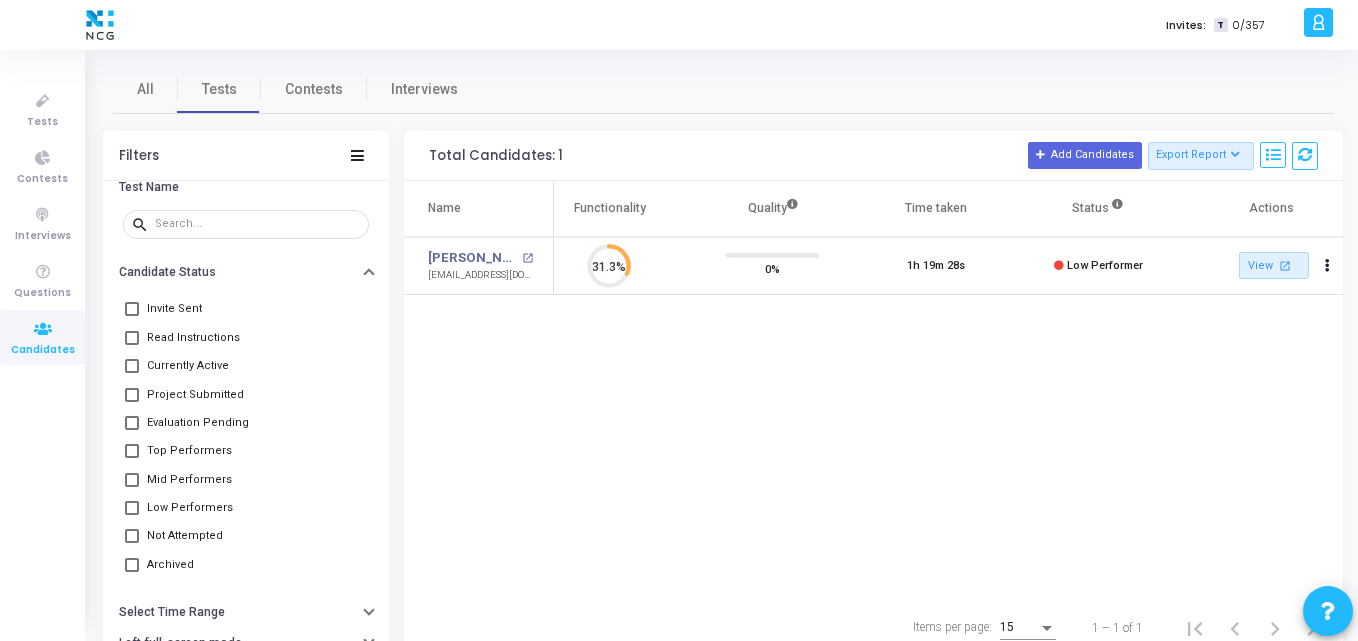 scroll, scrollTop: 0, scrollLeft: 0, axis: both 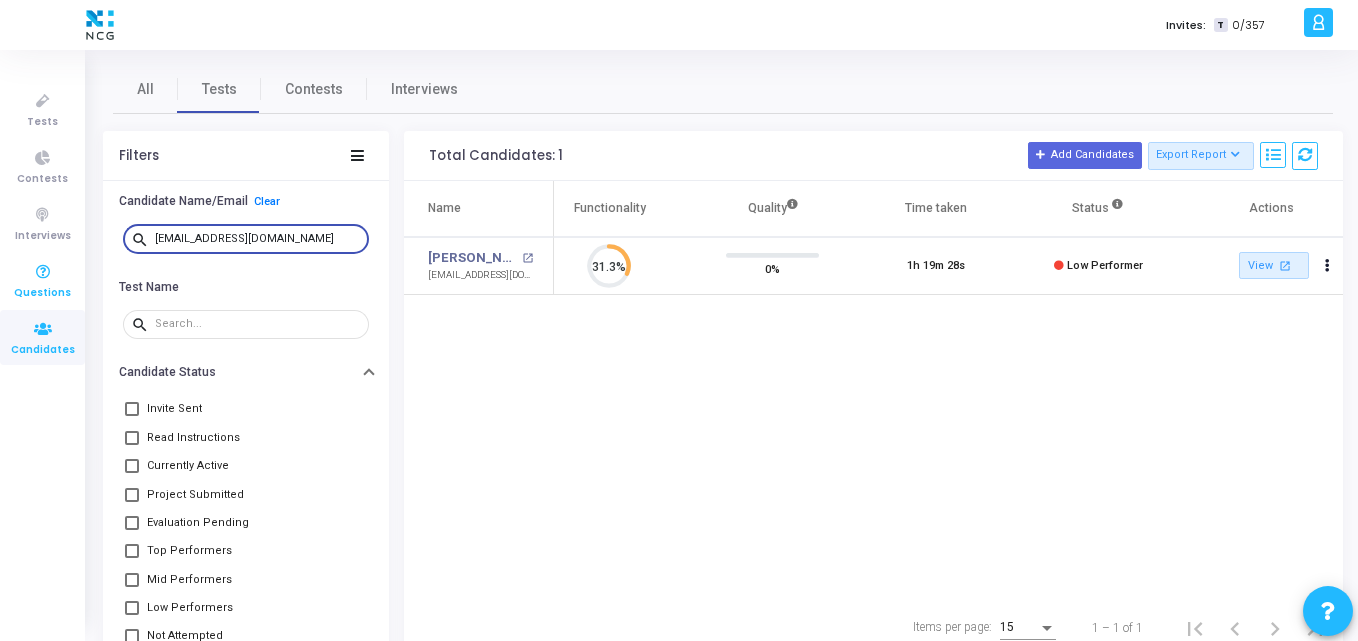 drag, startPoint x: 309, startPoint y: 235, endPoint x: 0, endPoint y: 277, distance: 311.8413 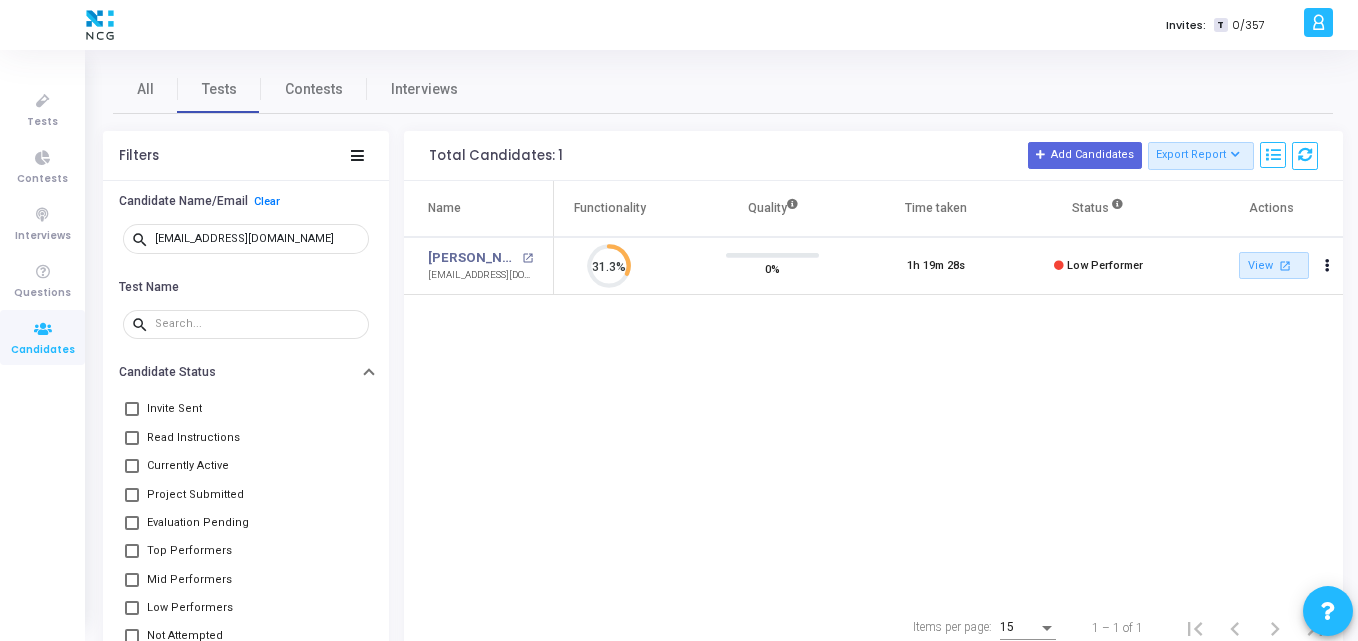 click on "Name  Test Name   Functionality   Quality  Time taken  Status   Actions   Narendra Bathula open_in_new  bathulan016@gmail.com   T   NCG_Prog_JavaFS_2025_Test   open_in_new 31.3%  0%   1h 19m 28s   Low Performer   View  open_in_new   Report  archive  Archive   Extend Duration  cached  Resend Test   Schedule Interview  content_copy  Copy Public Link  content_copy  Copy Test Invite Link" 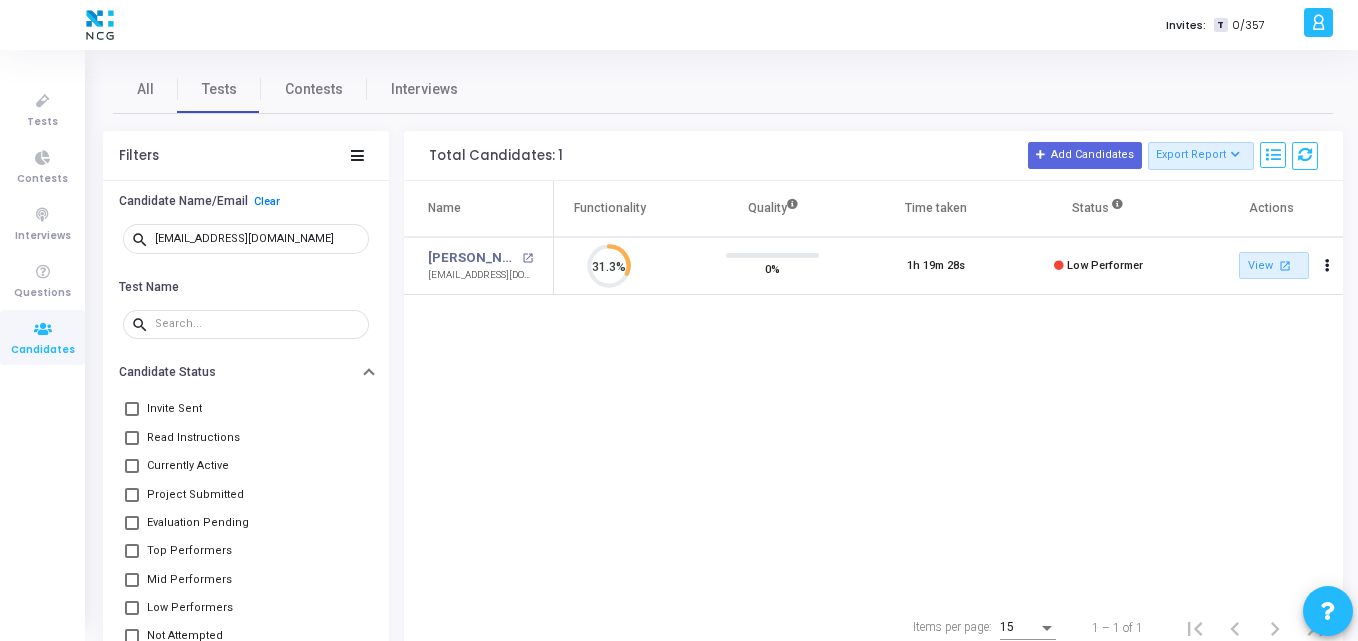 click on "Name  Test Name   Functionality   Quality  Time taken  Status   Actions   Narendra Bathula open_in_new  bathulan016@gmail.com   T   NCG_Prog_JavaFS_2025_Test   open_in_new 31.3%  0%   1h 19m 28s   Low Performer   View  open_in_new   Report  archive  Archive   Extend Duration  cached  Resend Test   Schedule Interview  content_copy  Copy Public Link  content_copy  Copy Test Invite Link" 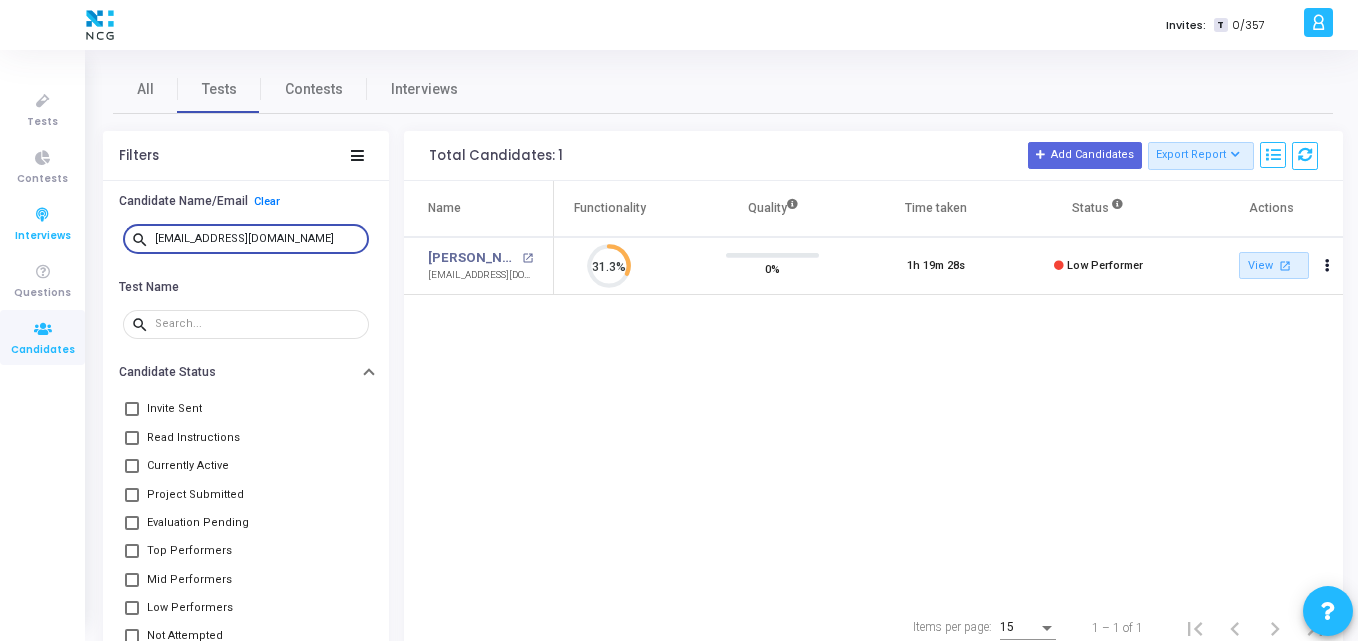 drag, startPoint x: 288, startPoint y: 239, endPoint x: 75, endPoint y: 237, distance: 213.00938 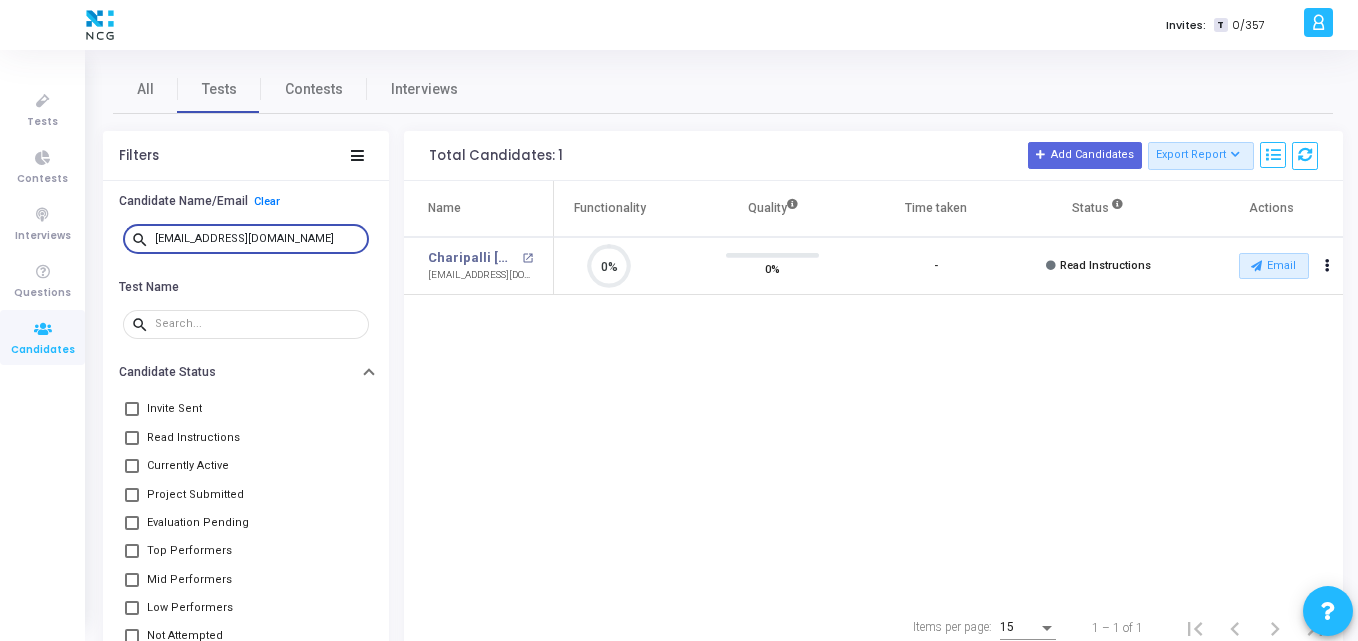scroll, scrollTop: 9, scrollLeft: 9, axis: both 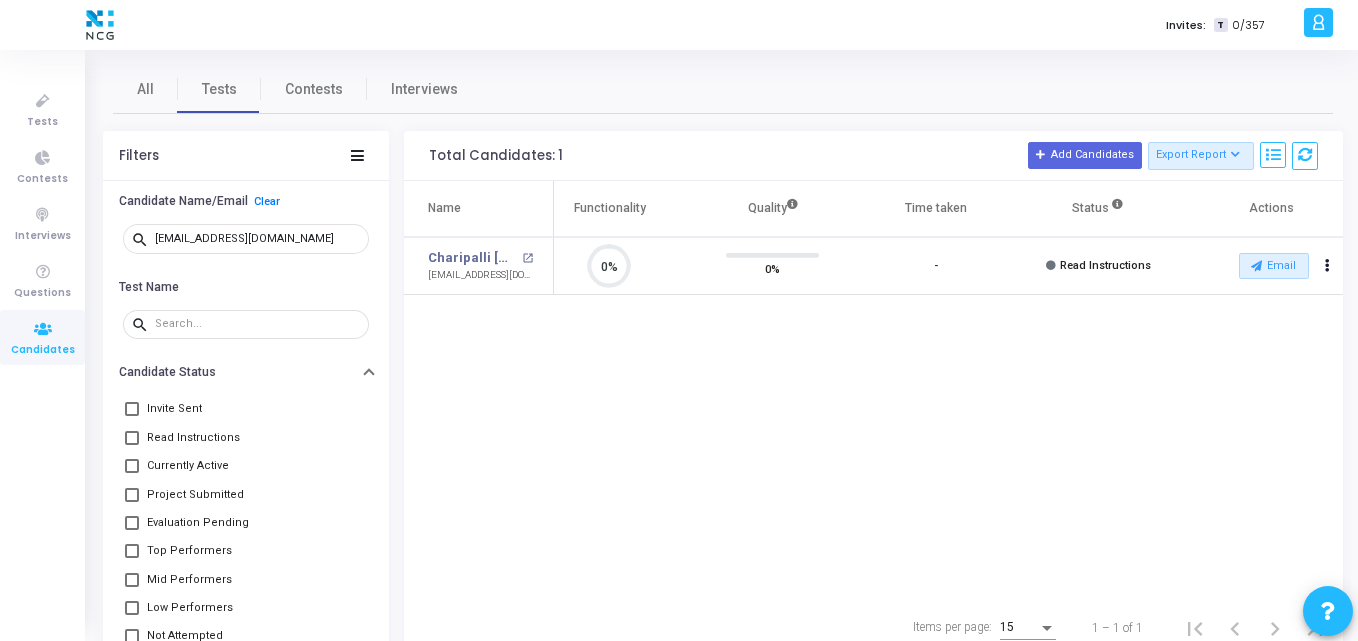 click on "Name  Test Name   Functionality   Quality  Time taken  Status   Actions   Charipalli Sagar Ravindra open_in_new  scharry08@gmail.com   T   NCG_Prog_JavaFS_2025_Test   open_in_new 0%  0%   -   Read Instructions   Email  archive  Archive  drafts  Cancel Invite  content_copy  Copy Test Invite Link  cached  Resend Test  close  Disable Camera Proctor  close  Disable Screen Sharing" 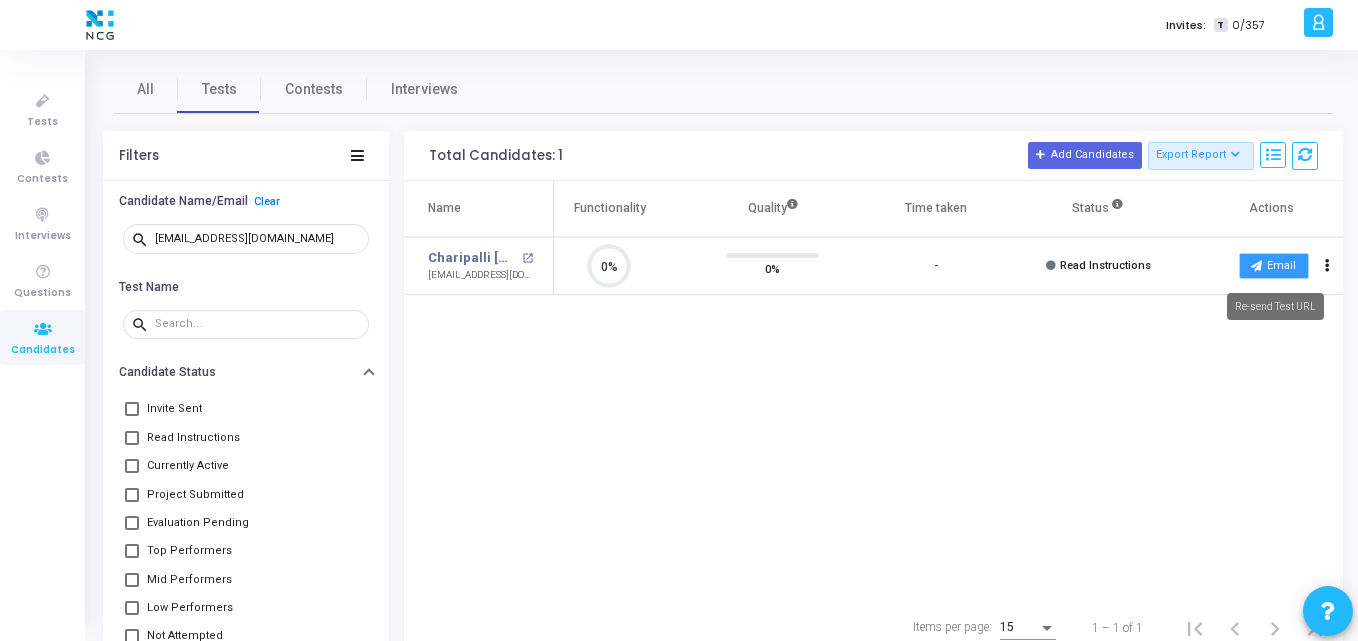 click on "Email" at bounding box center (1274, 266) 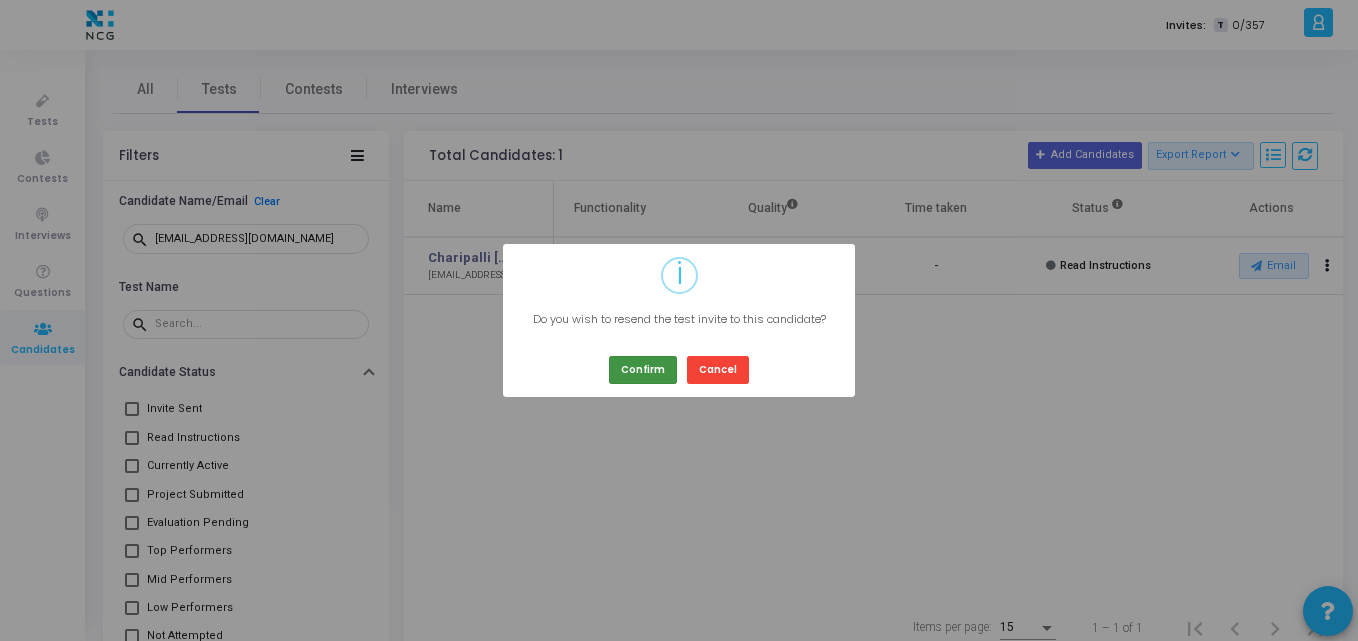 click on "Confirm" at bounding box center (643, 369) 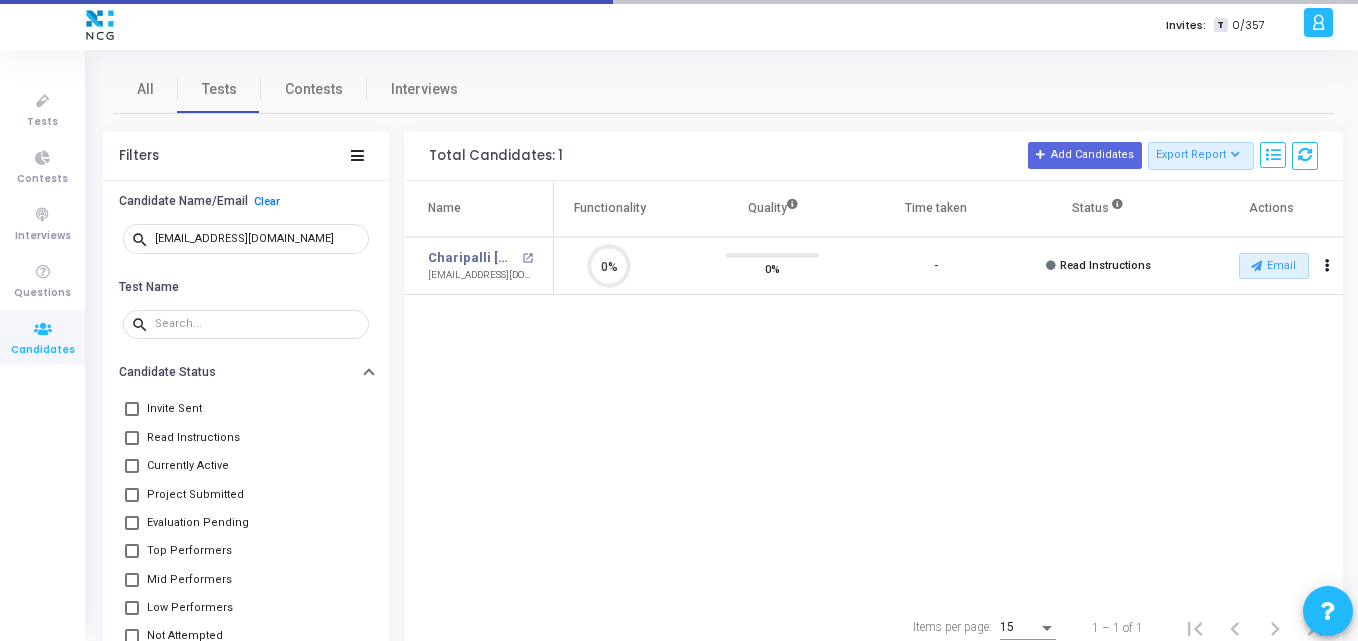 type 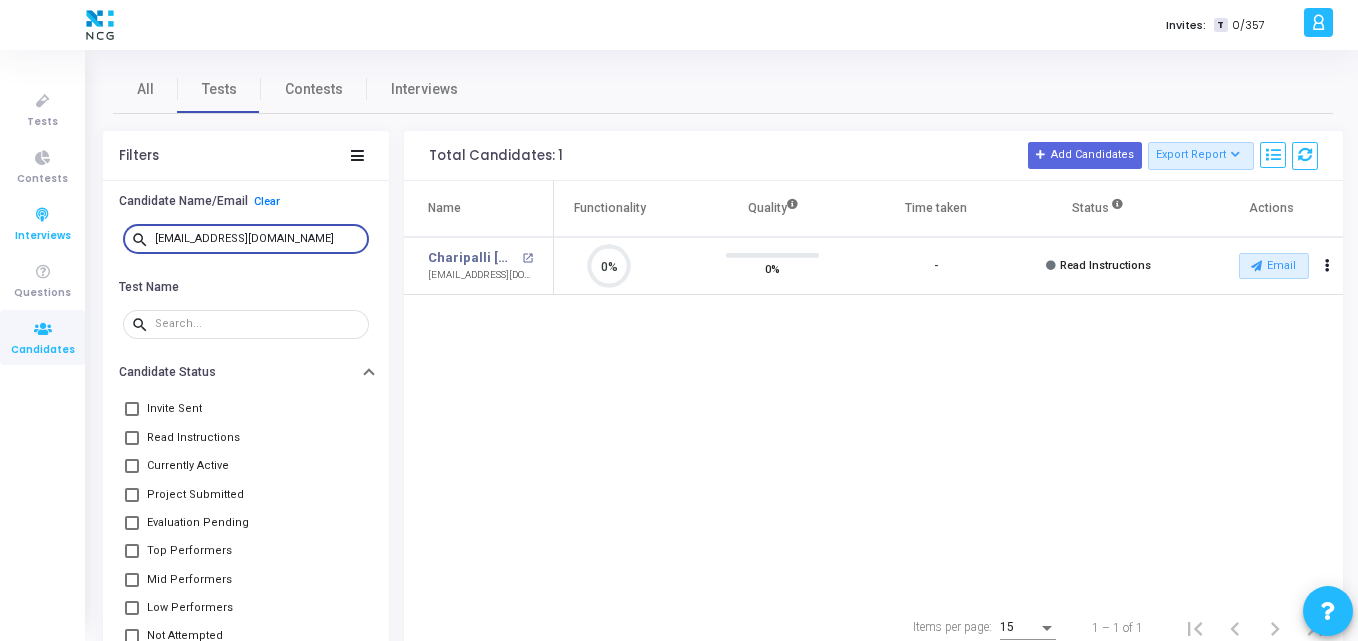 drag, startPoint x: 313, startPoint y: 244, endPoint x: 0, endPoint y: 246, distance: 313.00638 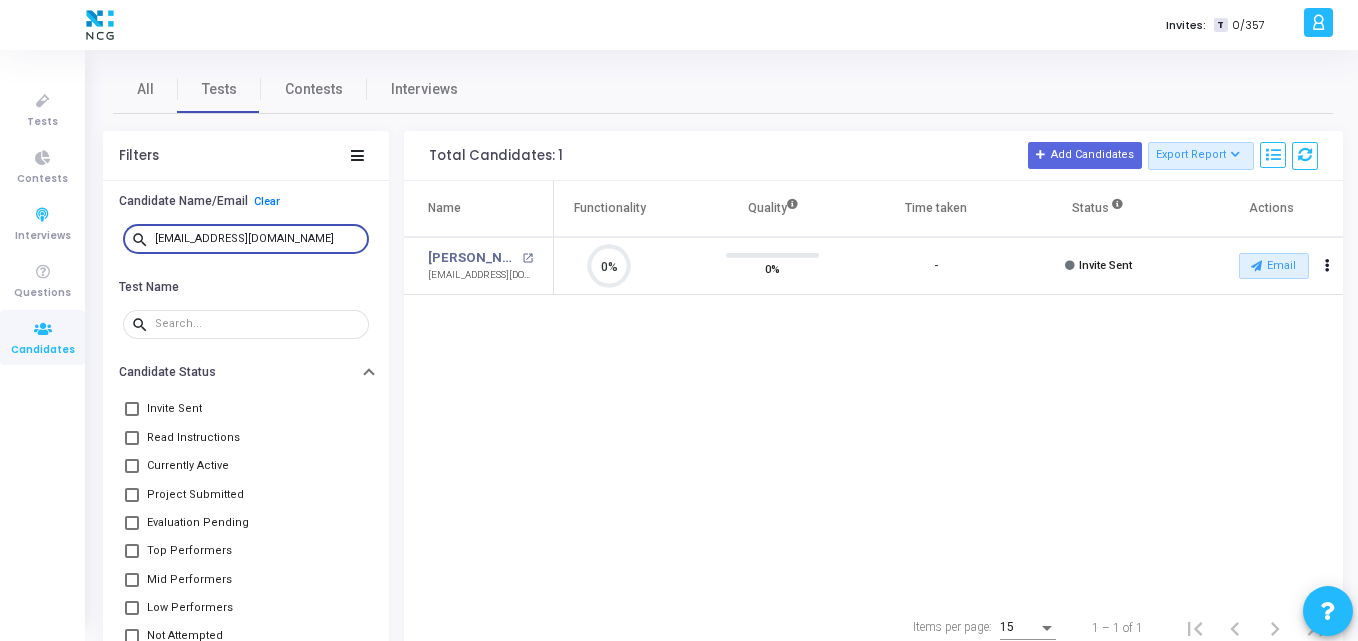 scroll, scrollTop: 9, scrollLeft: 9, axis: both 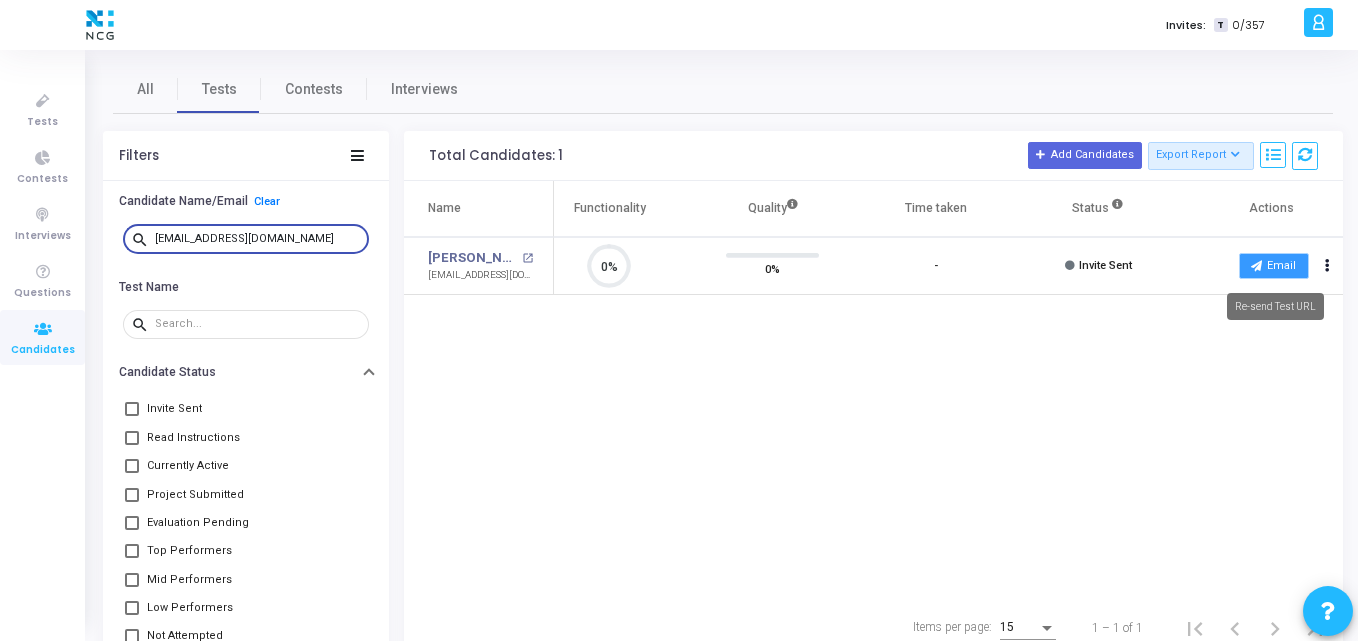 type on "parthdhanak80@gmail.com" 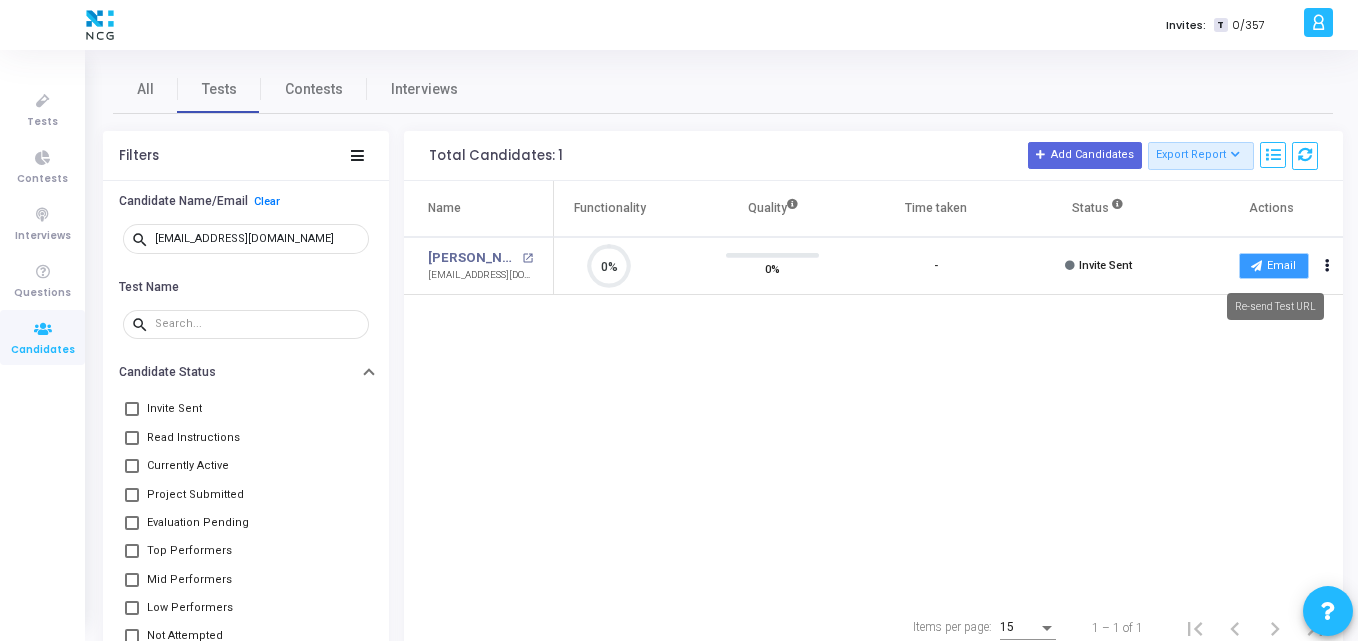 click on "Email" at bounding box center [1274, 266] 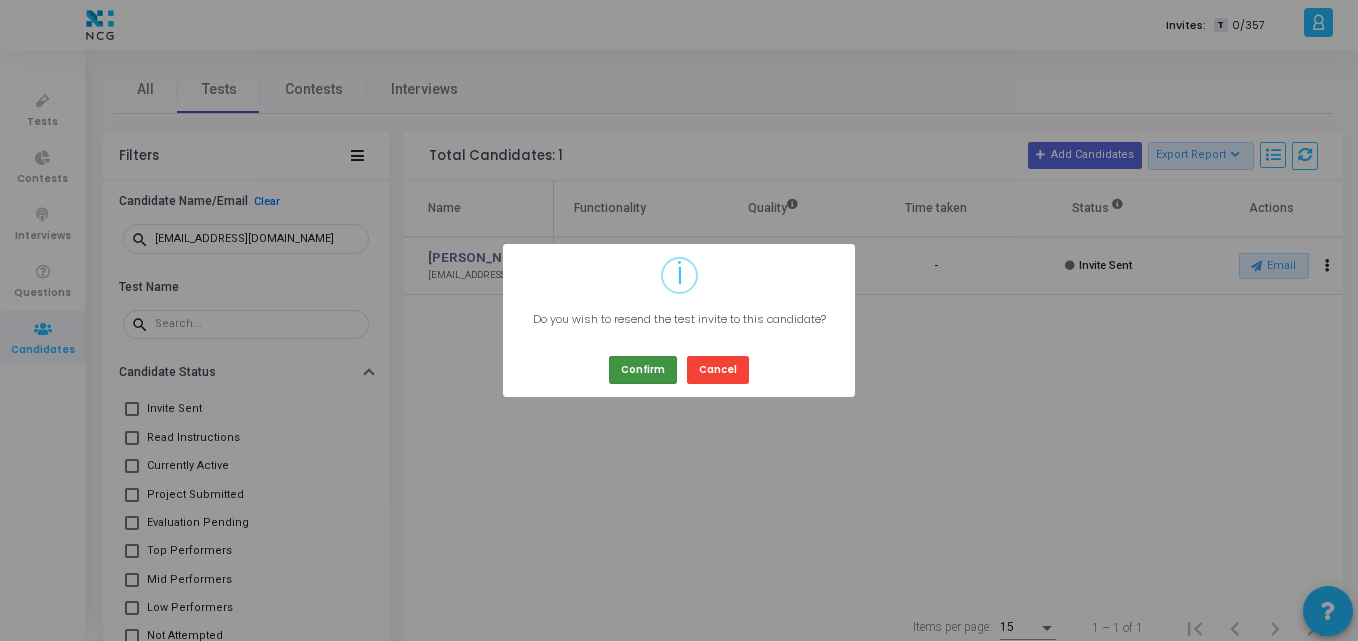 type 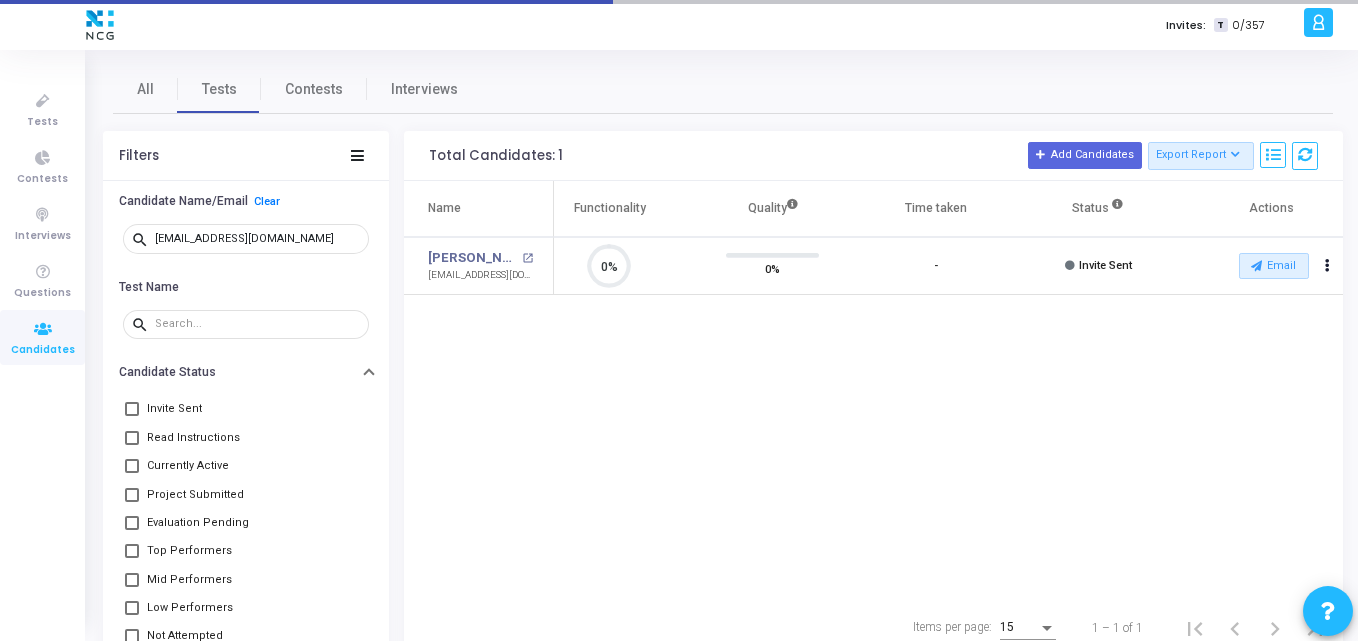 type 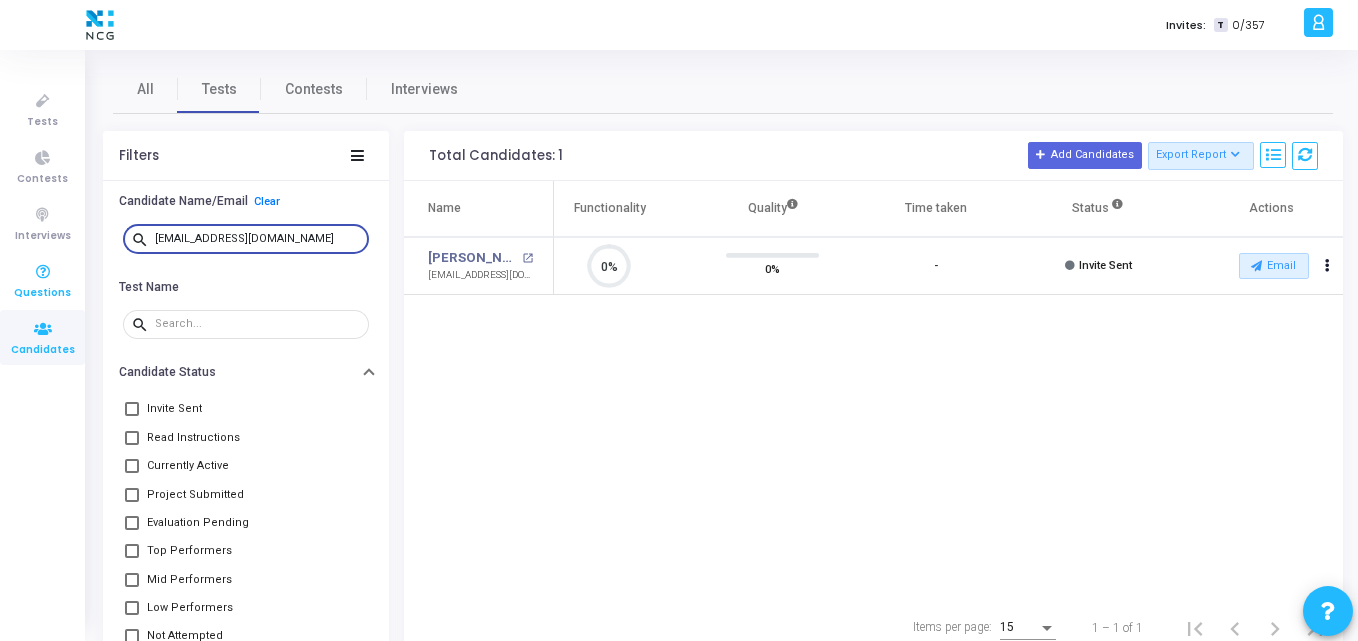 drag, startPoint x: 329, startPoint y: 239, endPoint x: 9, endPoint y: 277, distance: 322.24835 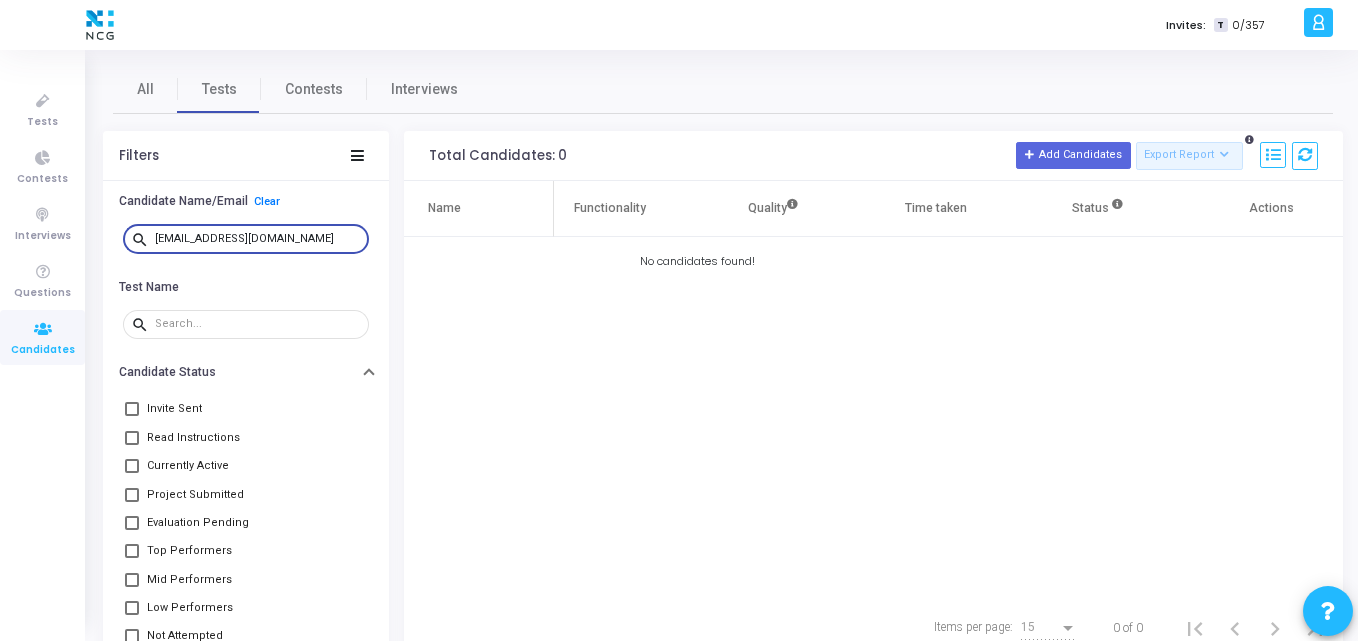 click on "patnamsravani81@gmail.com" at bounding box center (258, 239) 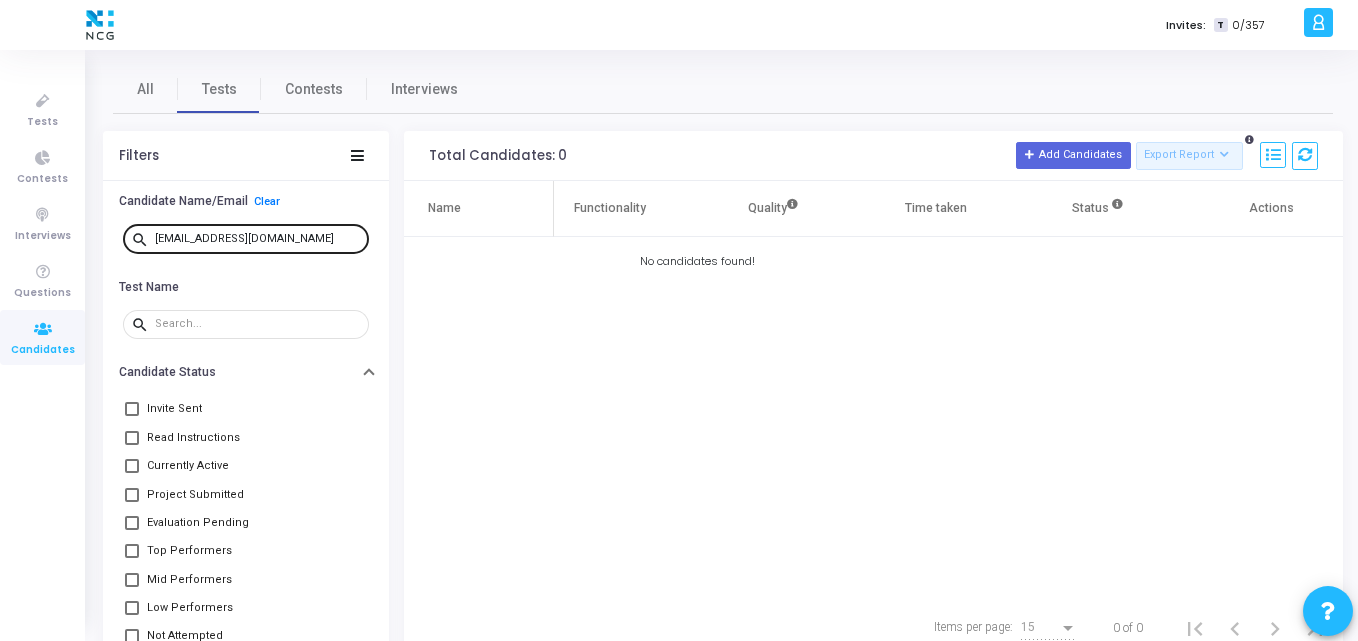 click on "search patnamsravani81@gmail.com" at bounding box center (246, 238) 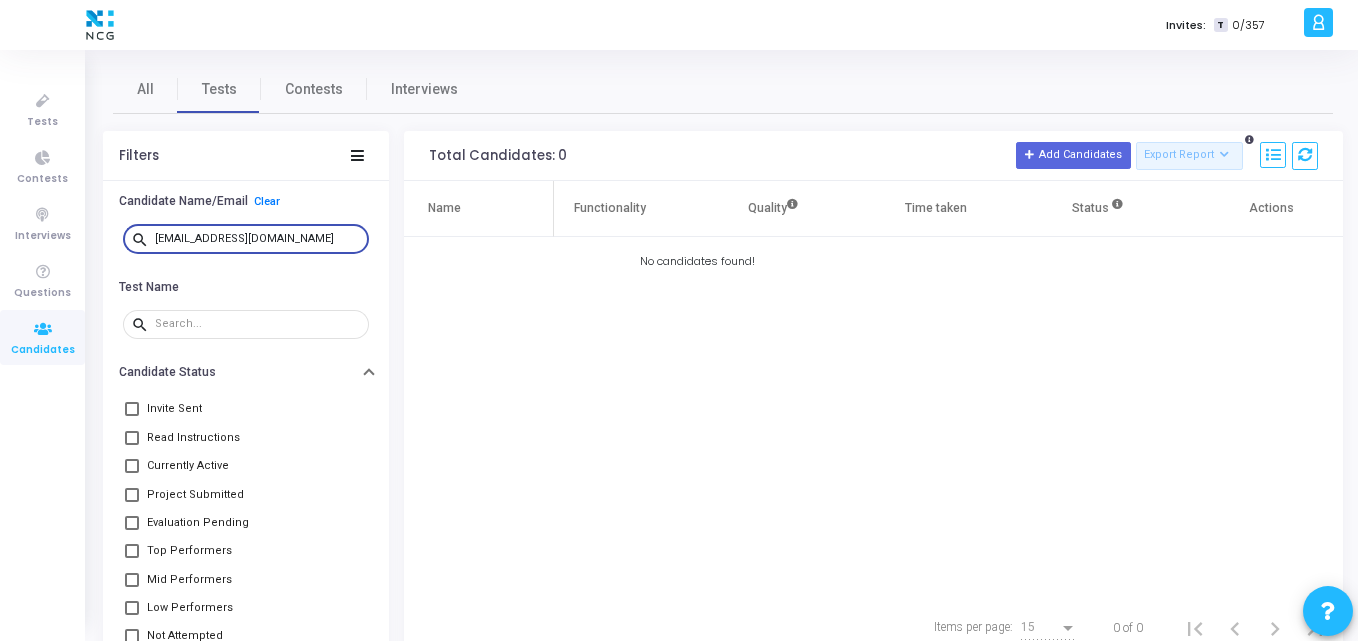 click on "patnamsravani81@gmail.com" at bounding box center (258, 239) 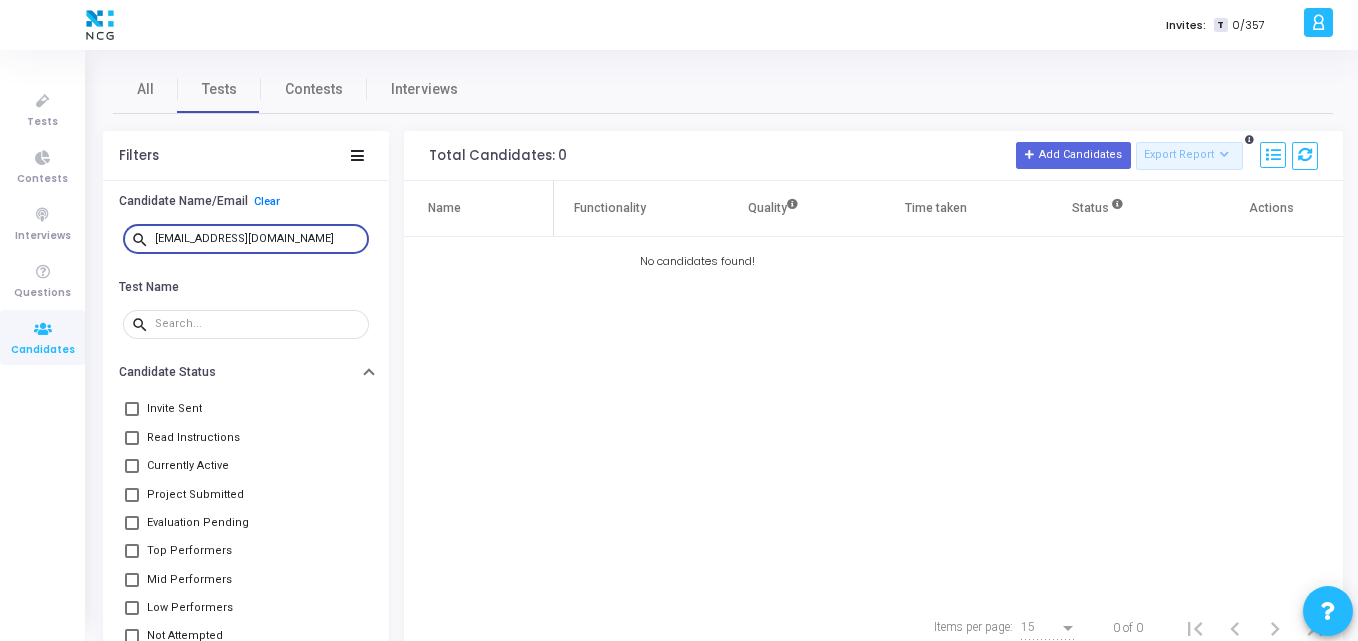 drag, startPoint x: 324, startPoint y: 240, endPoint x: 164, endPoint y: 239, distance: 160.00313 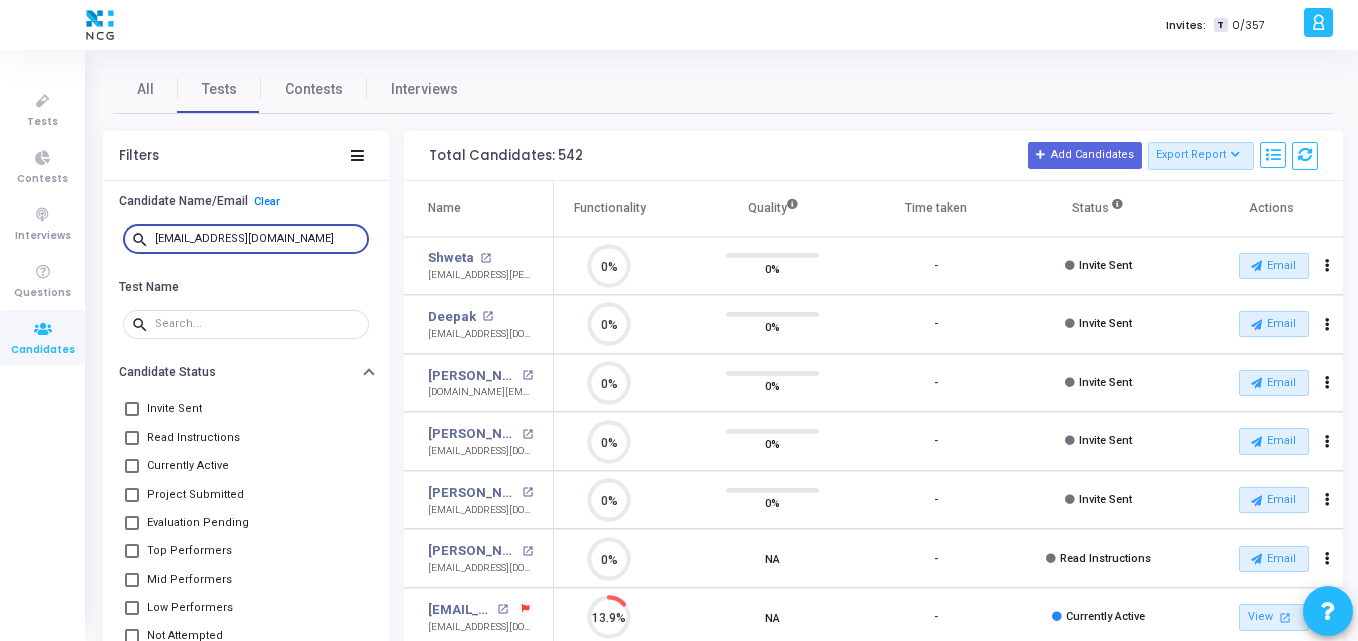 scroll, scrollTop: 0, scrollLeft: 0, axis: both 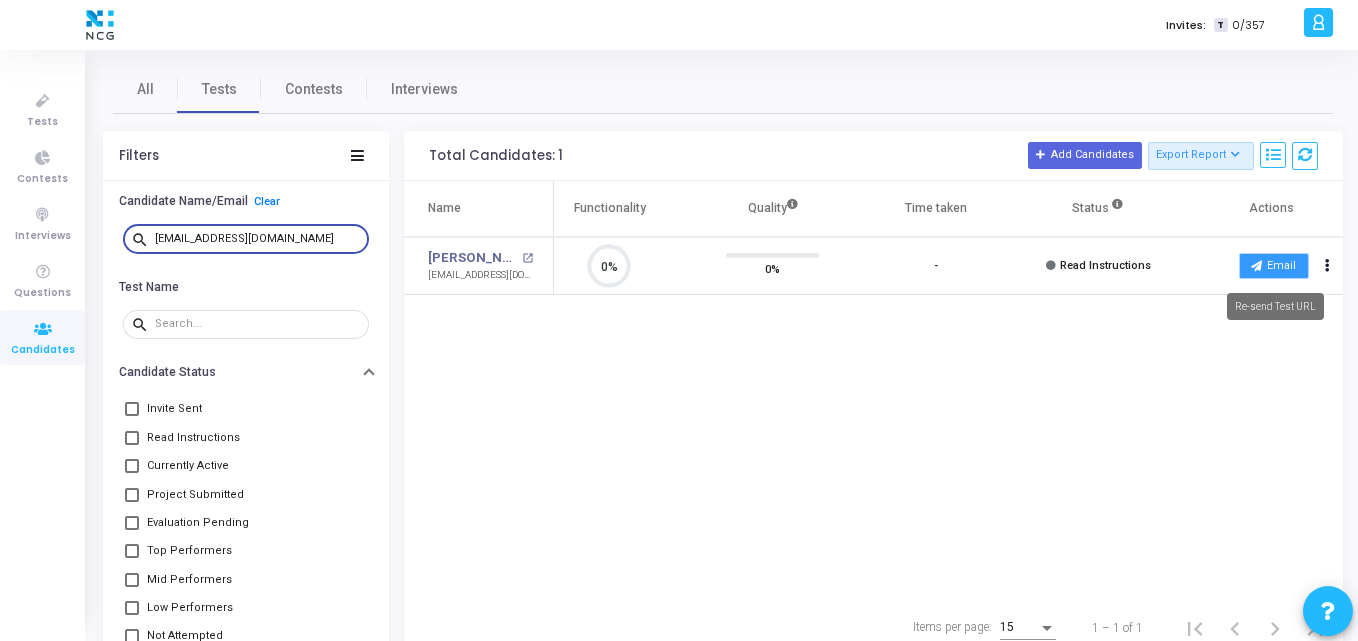 type on "jaga78uma@gmail.com" 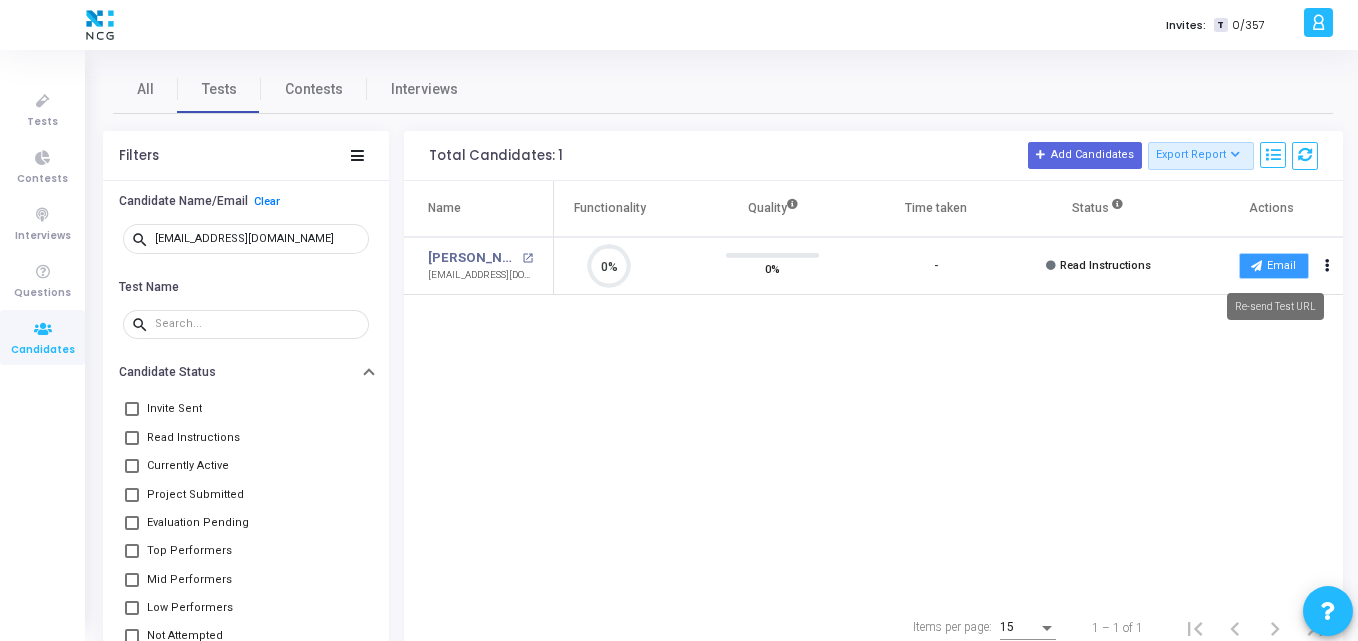 click on "Email" at bounding box center [1274, 266] 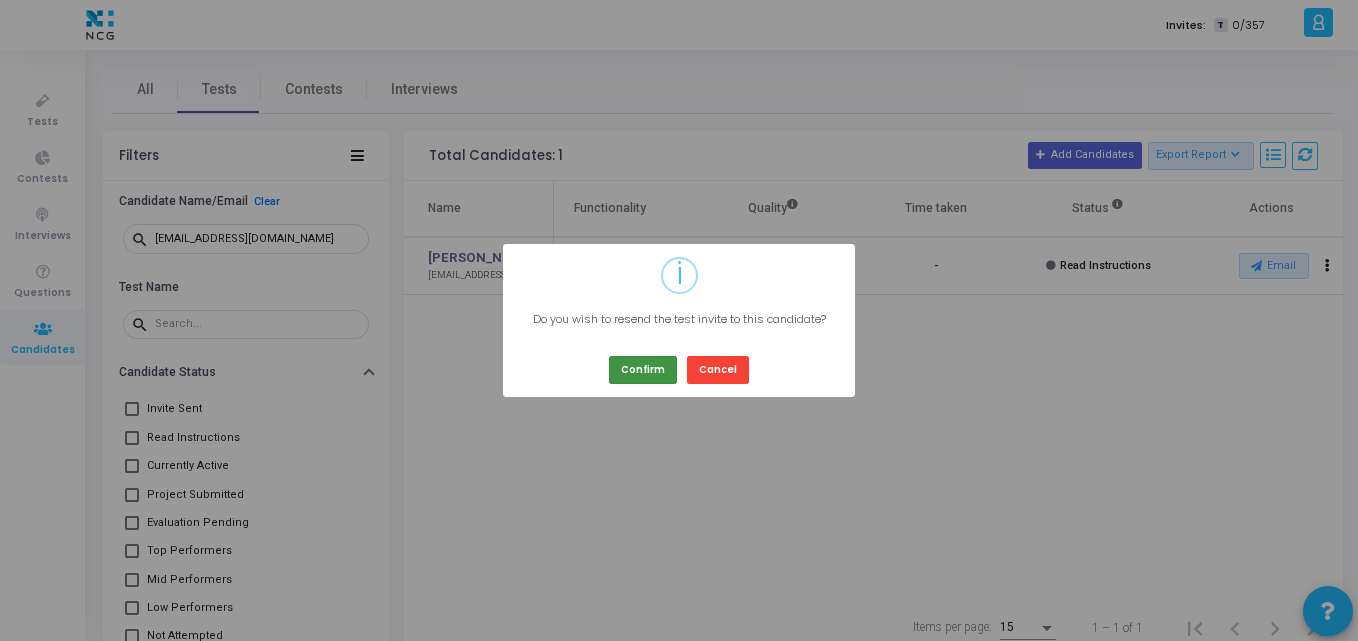 click on "Confirm" at bounding box center [643, 369] 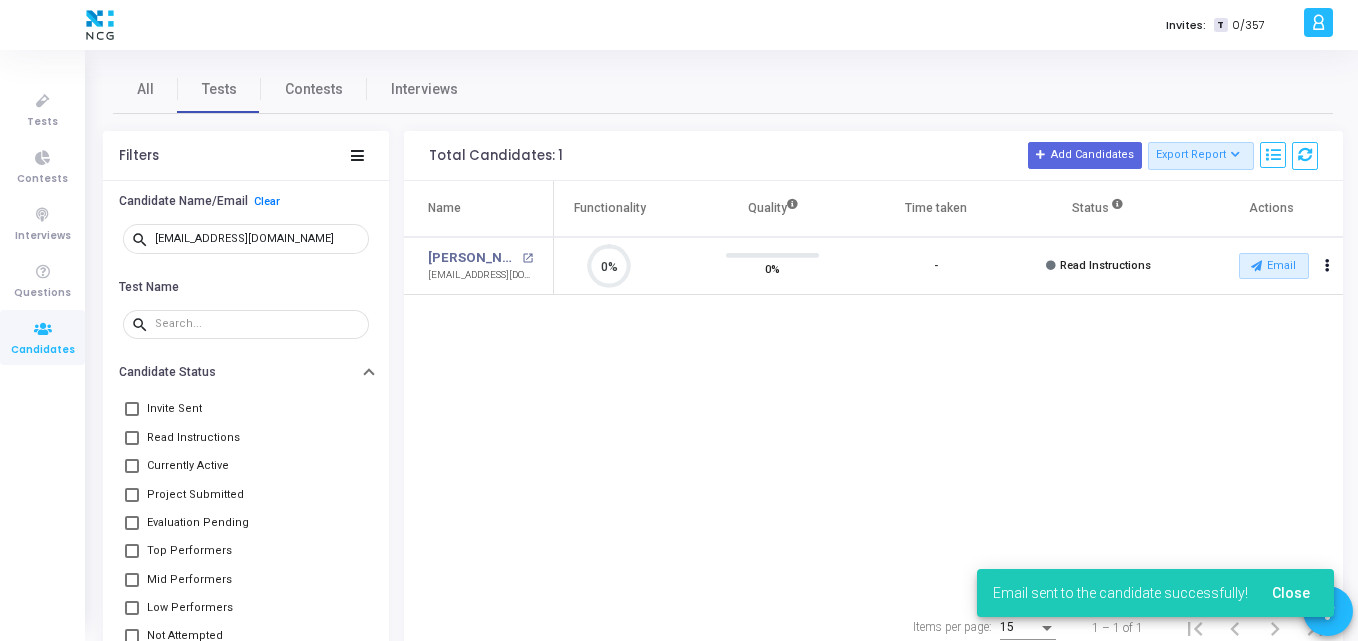 type 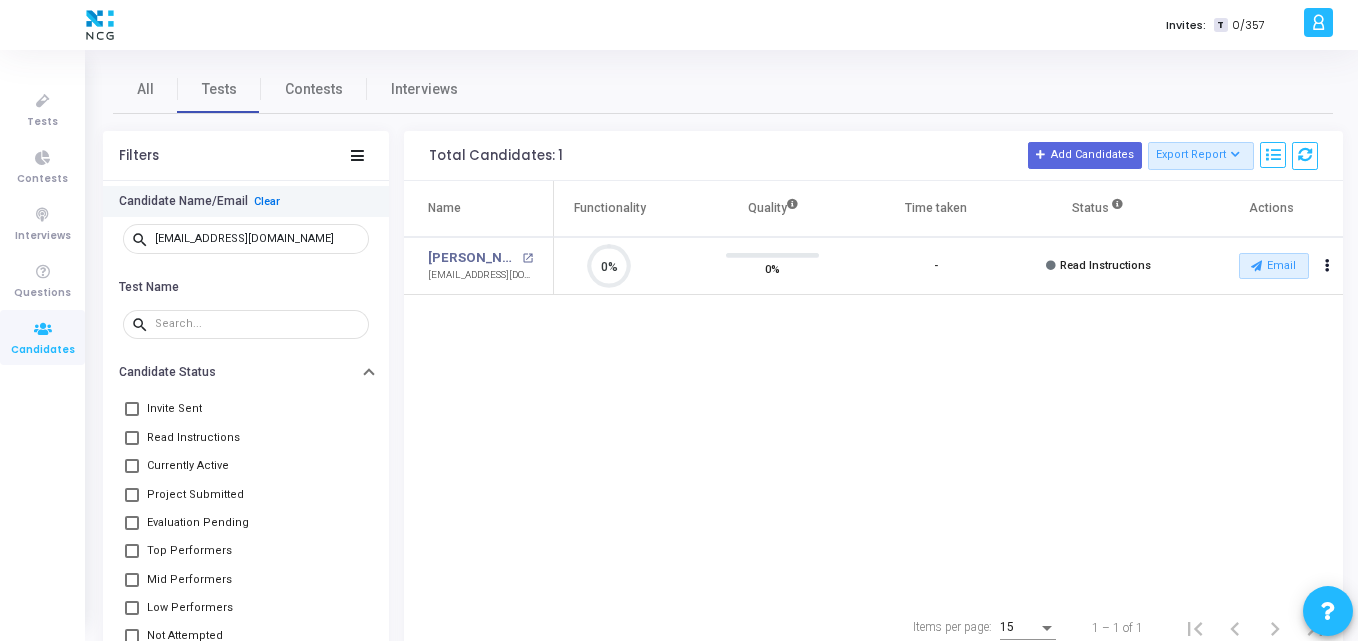 click on "Clear" at bounding box center [267, 201] 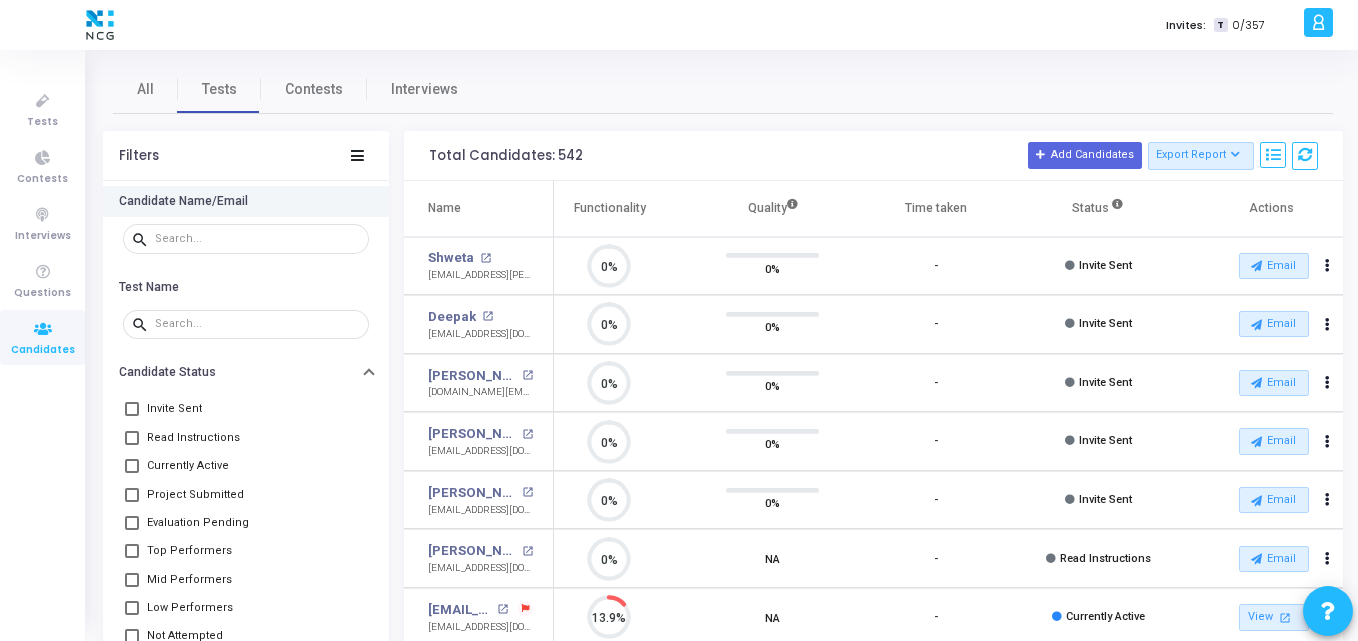 click on "Invites:  T   0/357" at bounding box center (749, 25) 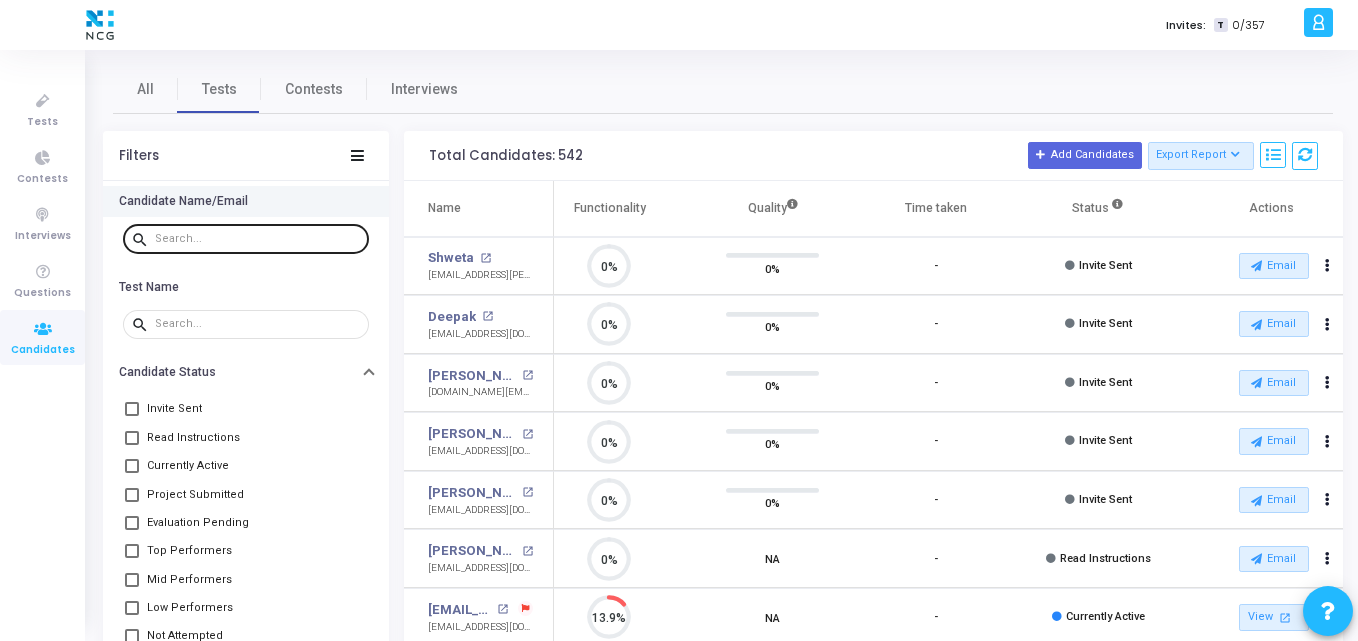 click at bounding box center (258, 238) 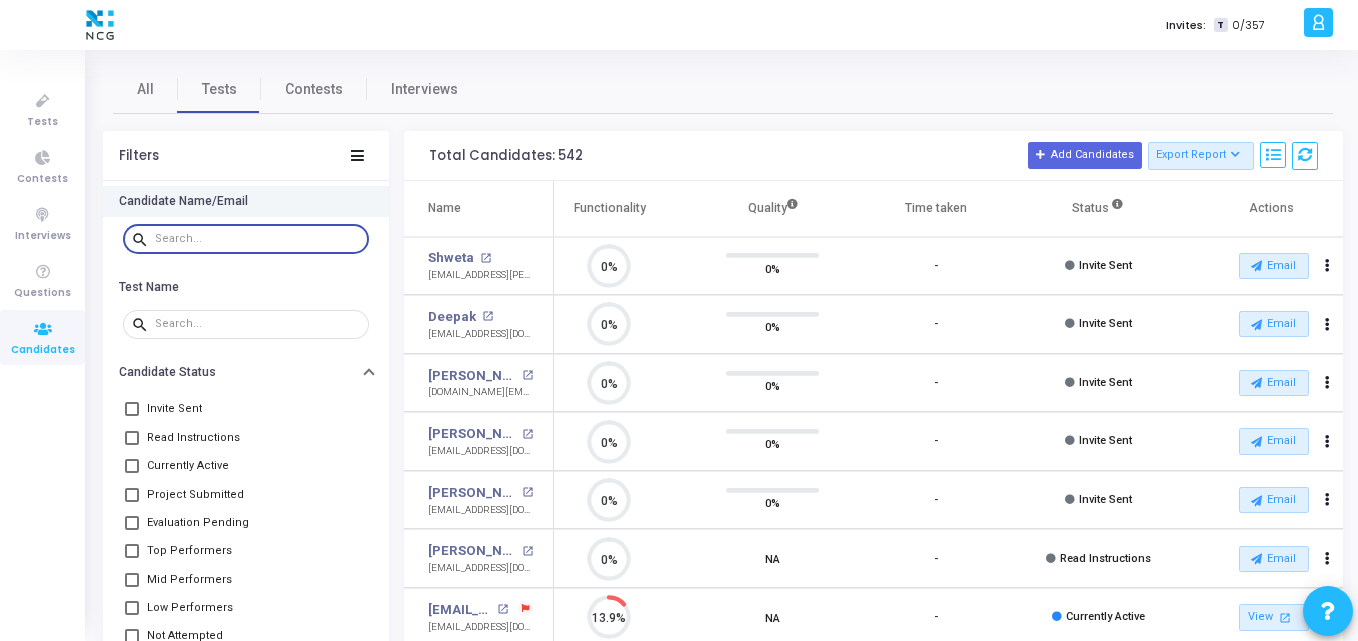 paste on "rohitdpawar1106@gmail.com" 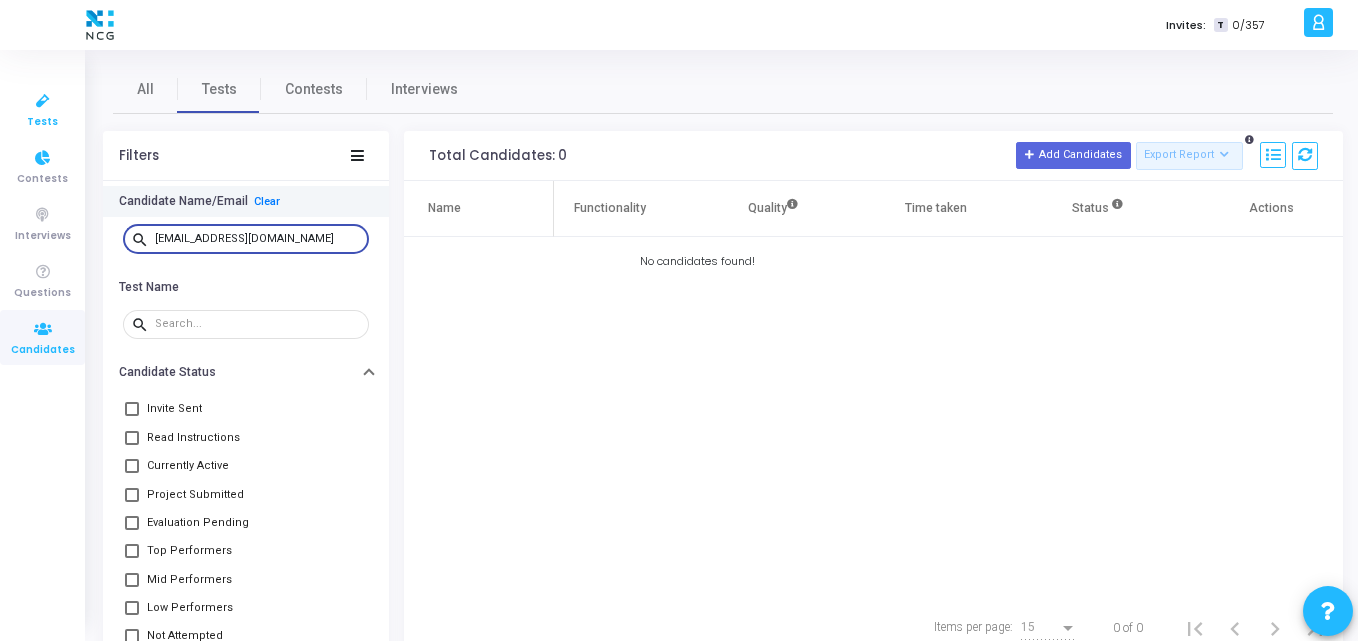 type on "rohitdpawar1106@gmail.com" 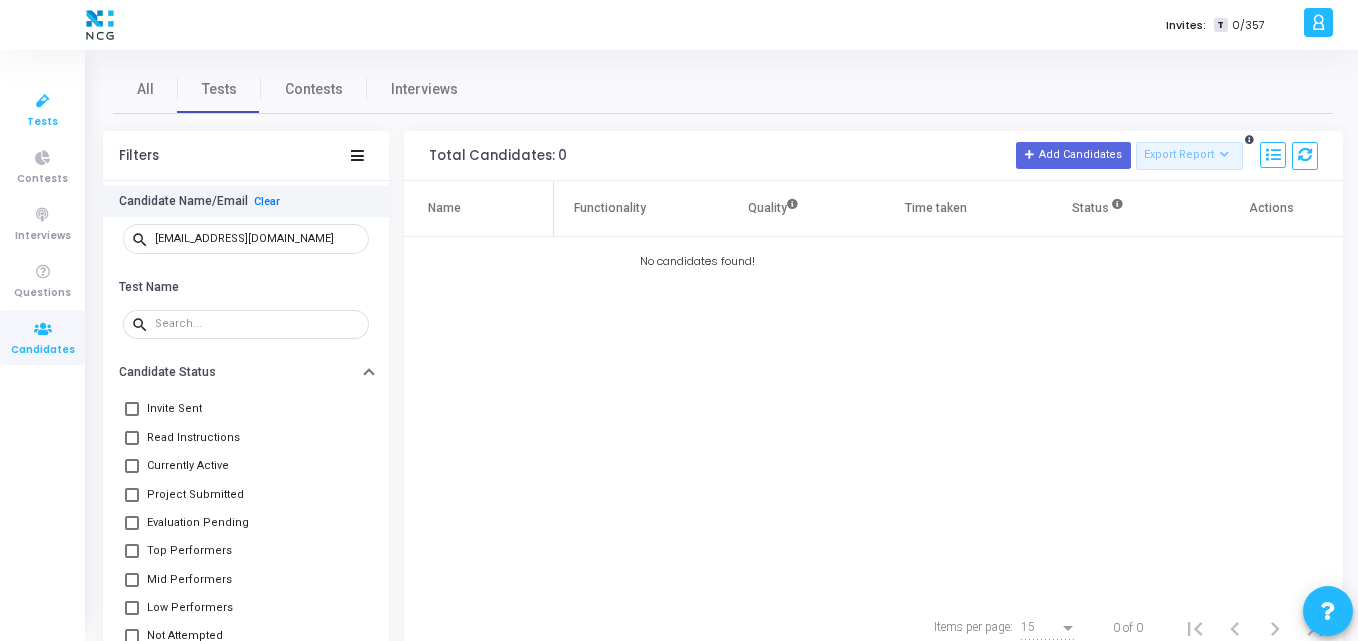 click at bounding box center [43, 101] 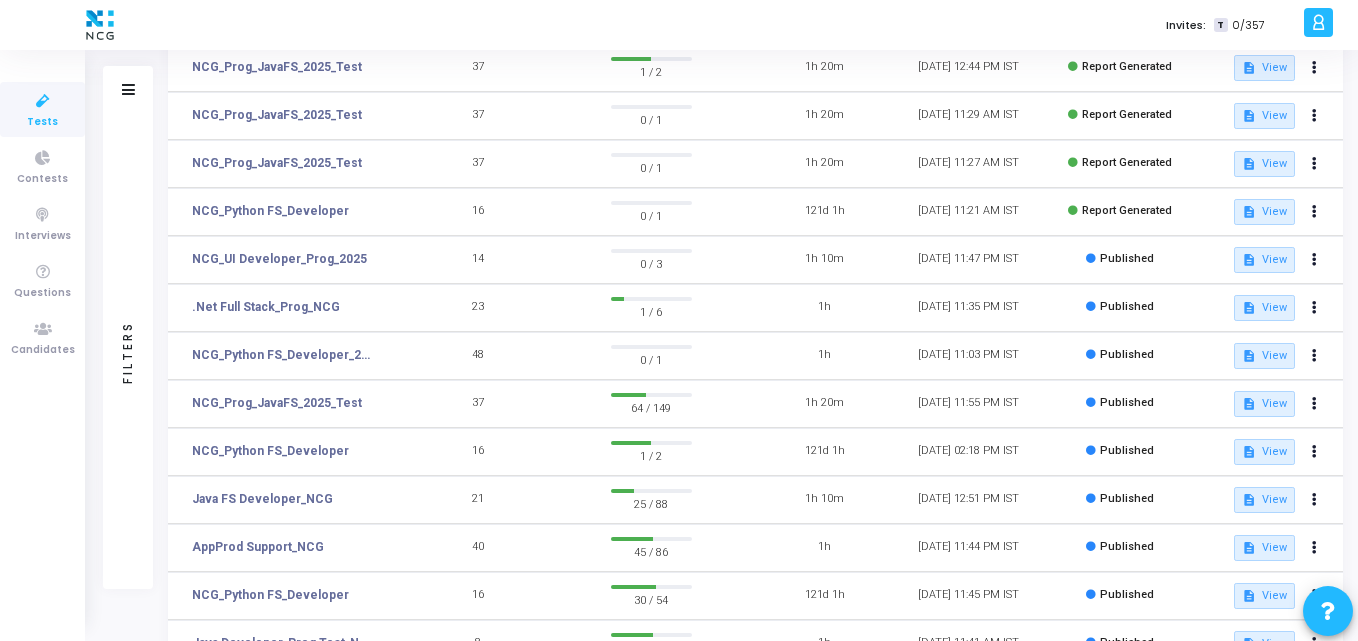 scroll, scrollTop: 242, scrollLeft: 0, axis: vertical 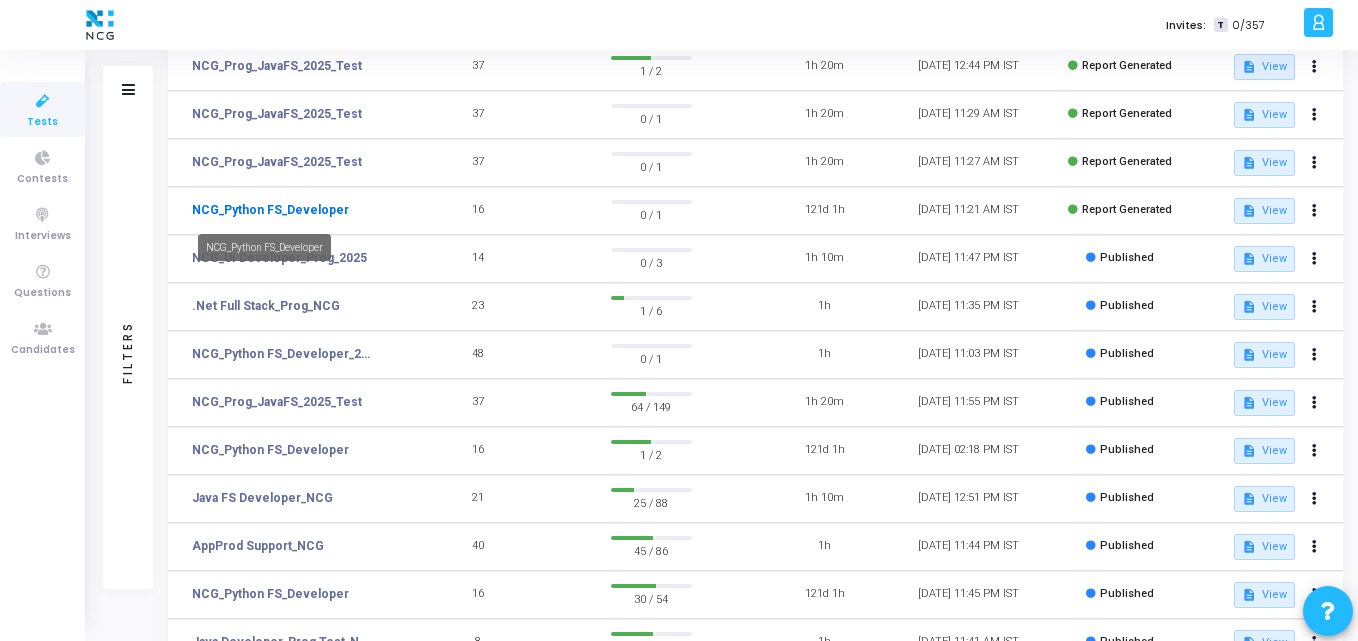 click on "NCG_Python FS_Developer" 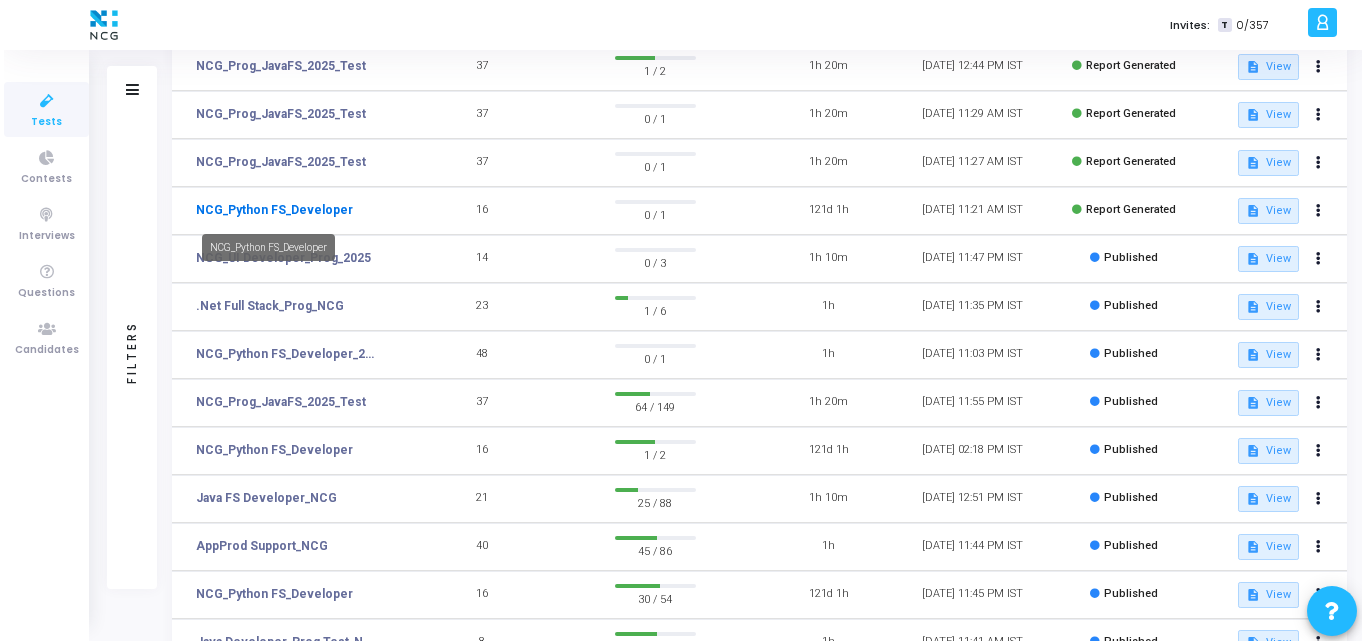 scroll, scrollTop: 0, scrollLeft: 0, axis: both 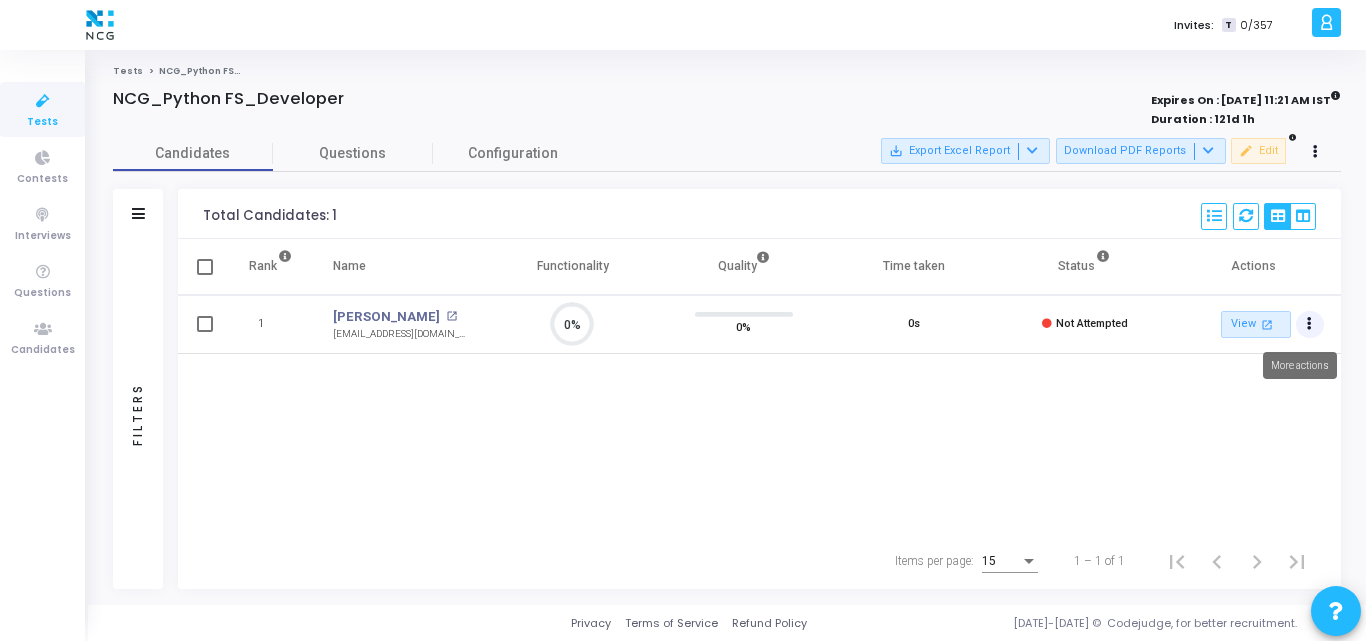 click at bounding box center (1310, 325) 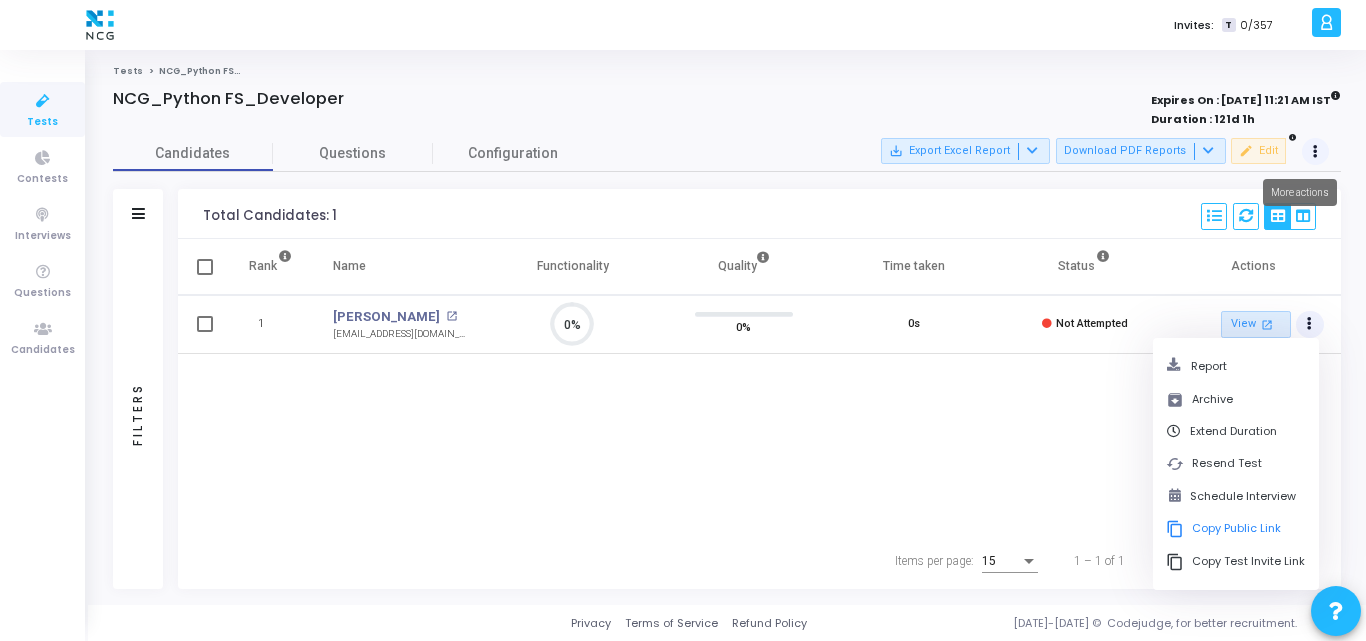 click at bounding box center [1316, 152] 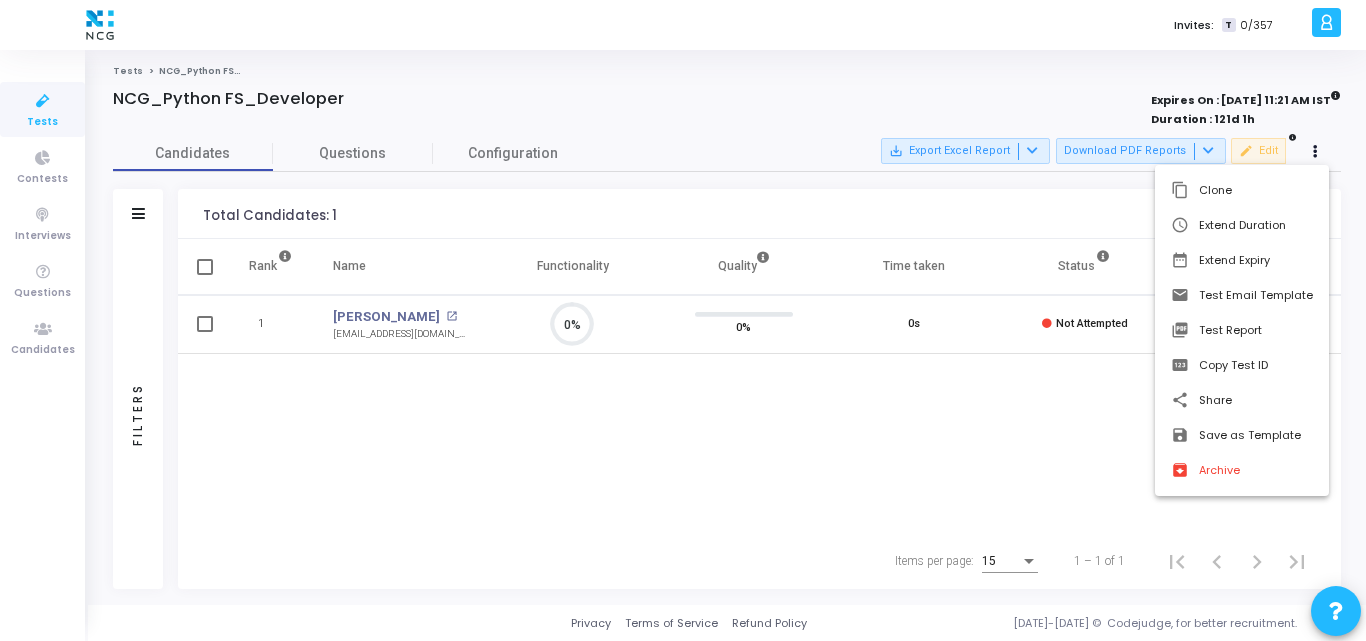click at bounding box center [683, 320] 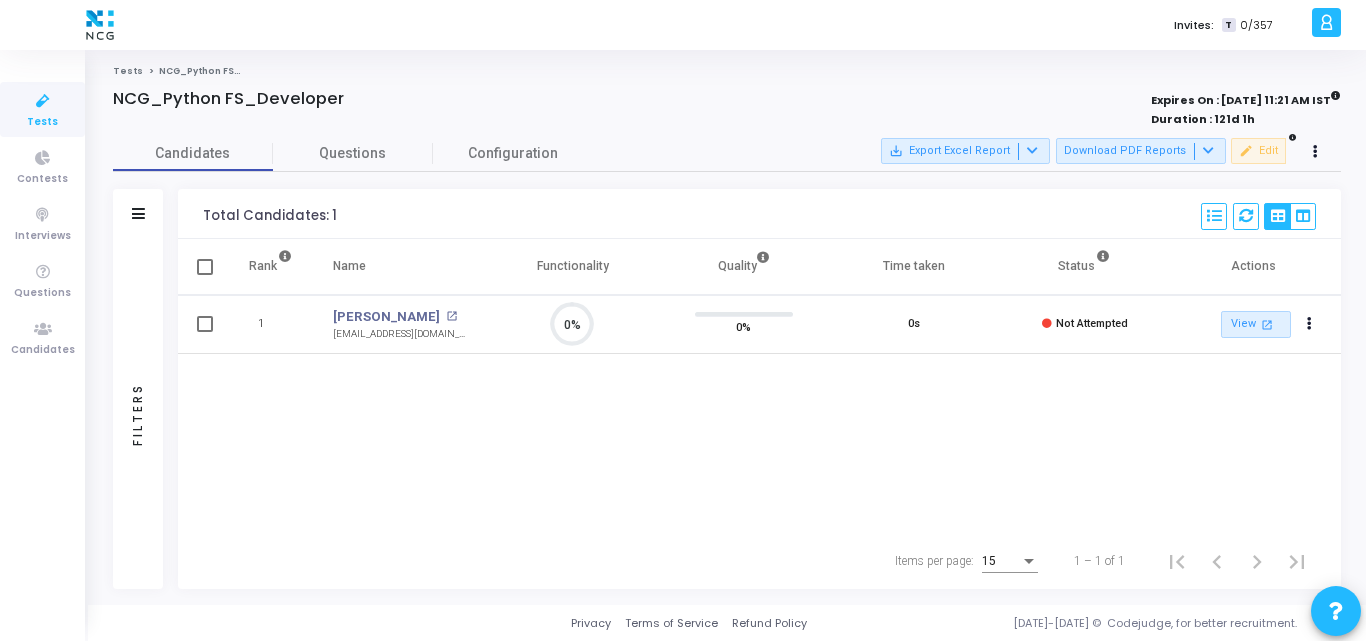 click at bounding box center [43, 101] 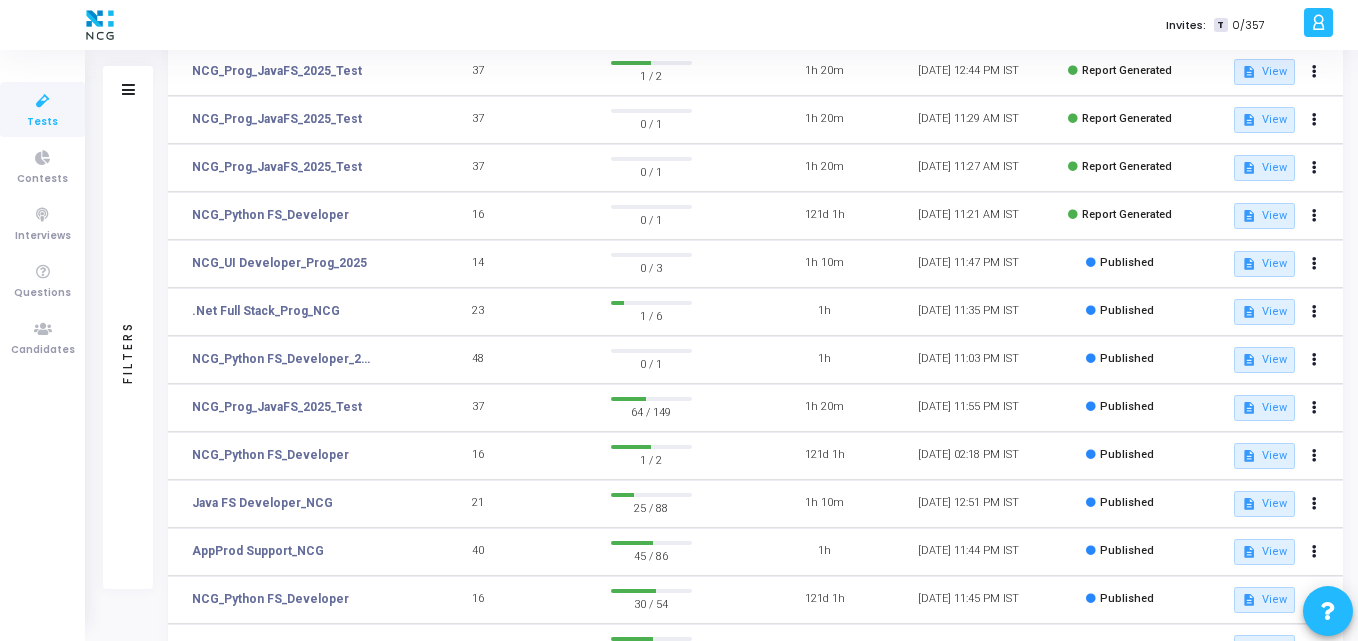 scroll, scrollTop: 375, scrollLeft: 0, axis: vertical 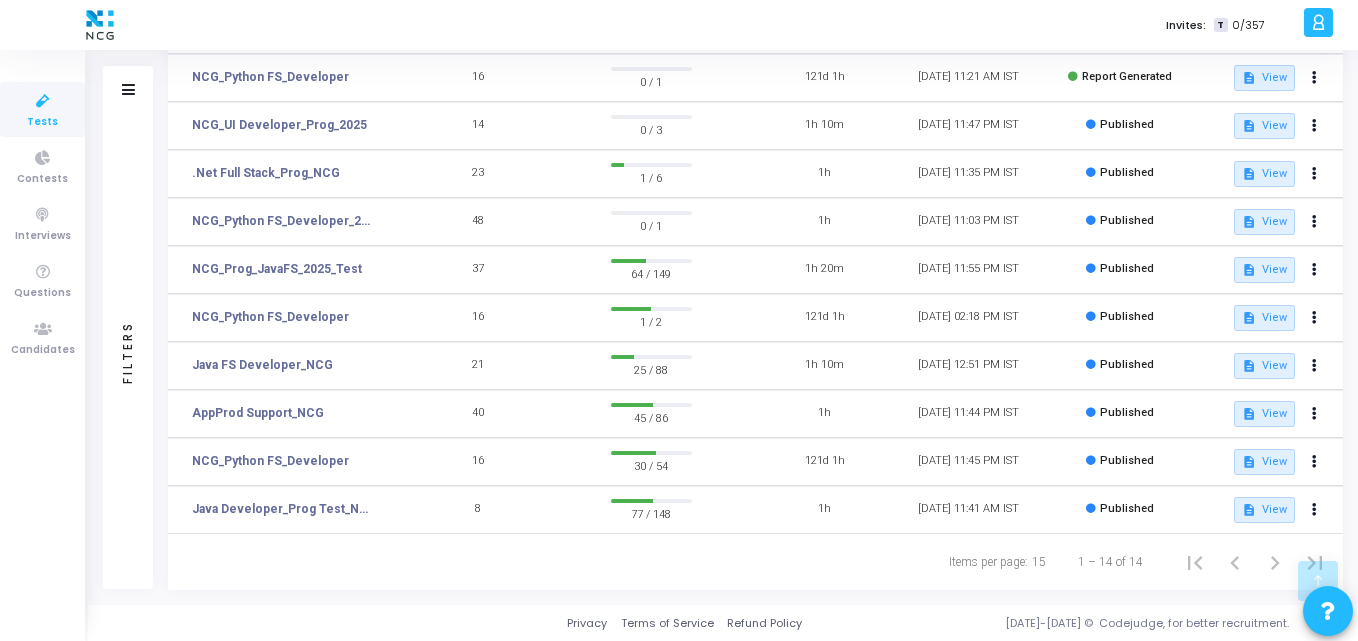 click on "64 / 149" 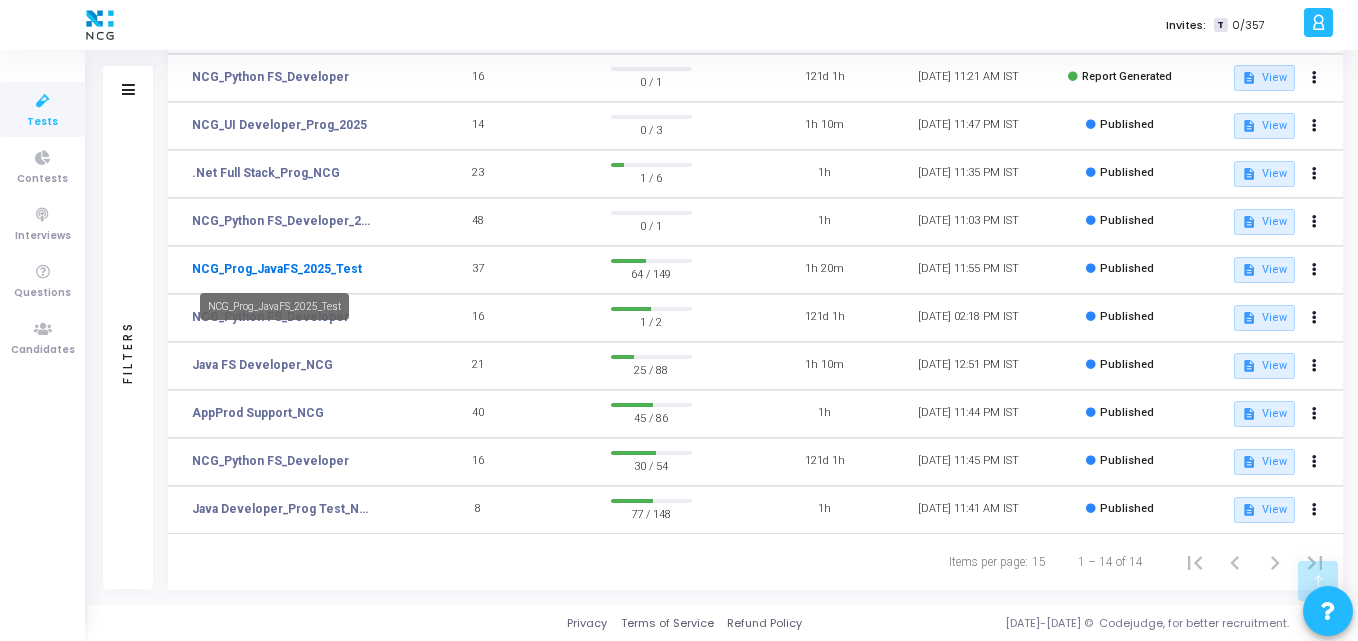 click on "NCG_Prog_JavaFS_2025_Test" 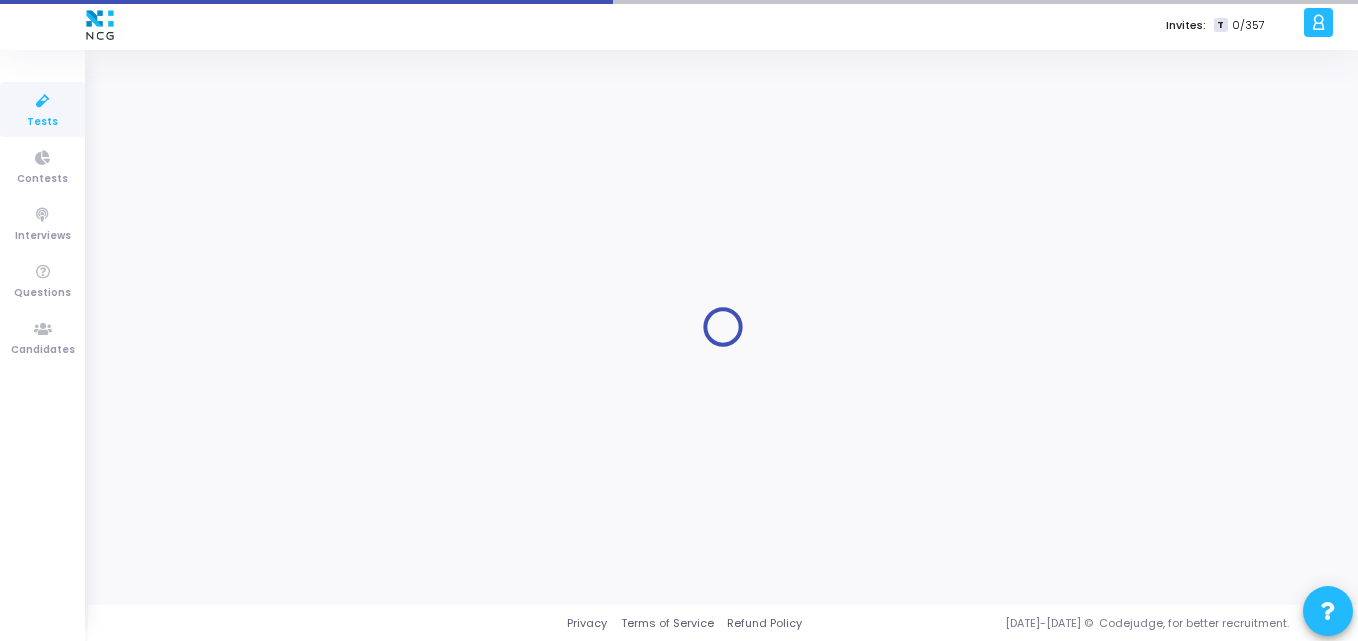 scroll, scrollTop: 0, scrollLeft: 0, axis: both 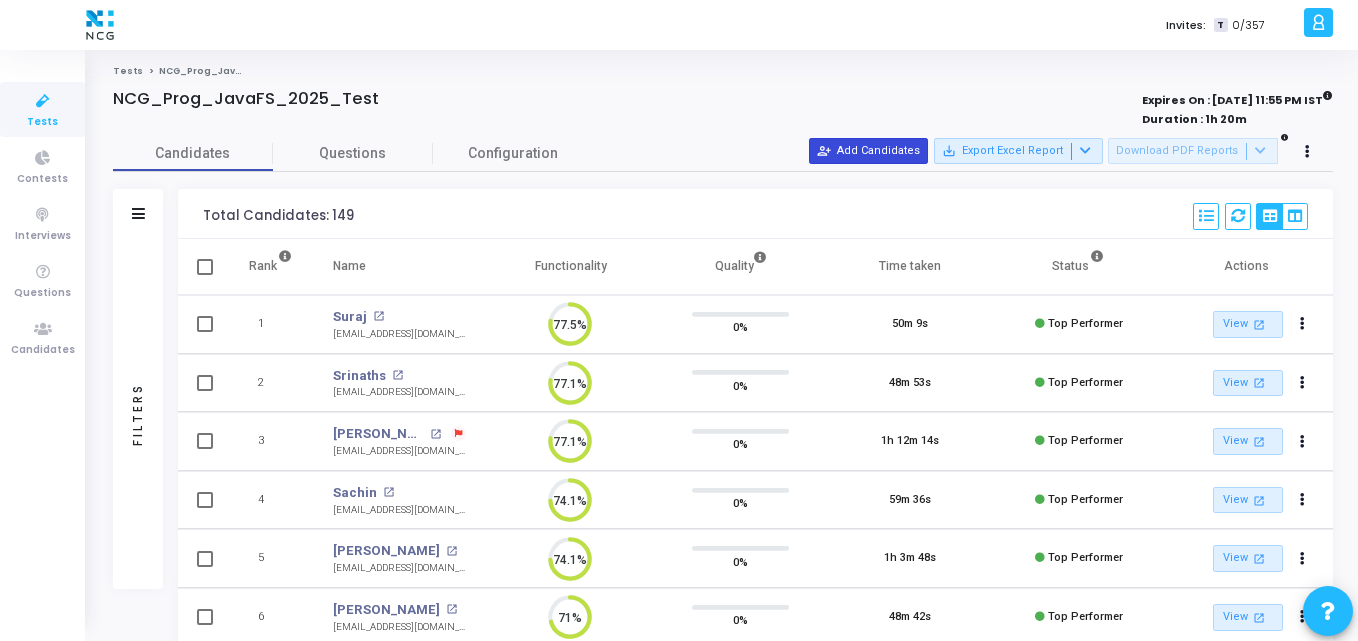 click on "person_add_alt  Add Candidates" at bounding box center [868, 151] 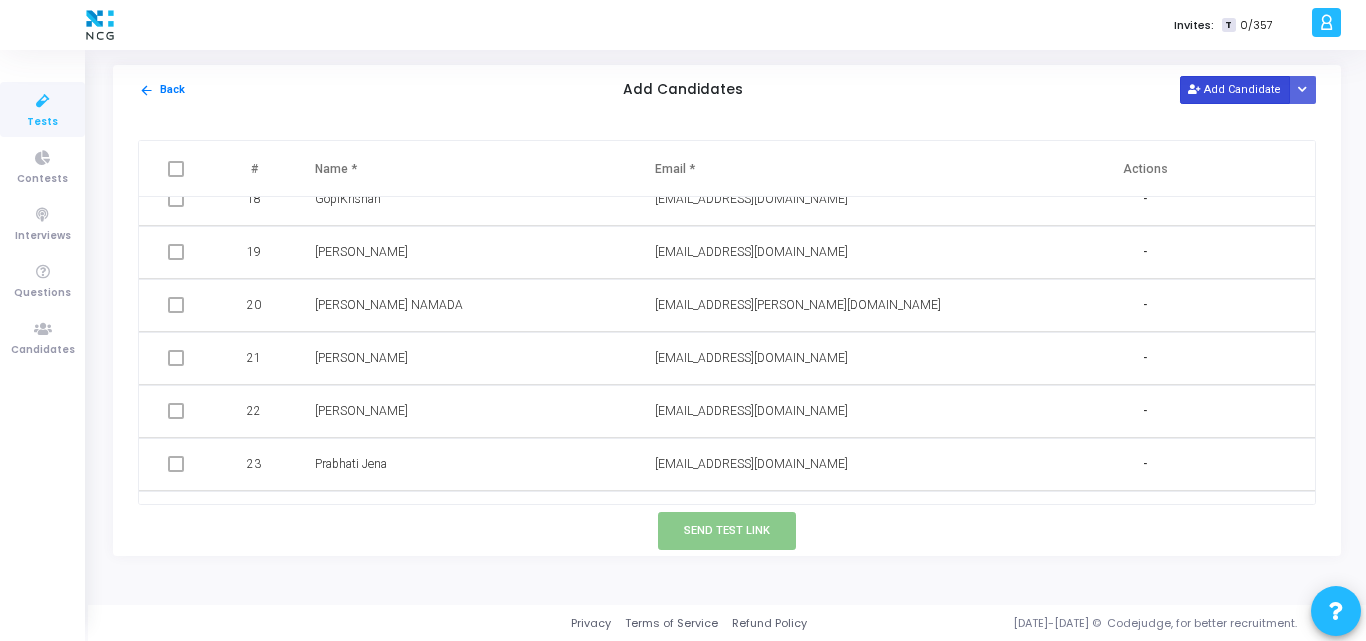 click on "Add Candidate" at bounding box center [1235, 89] 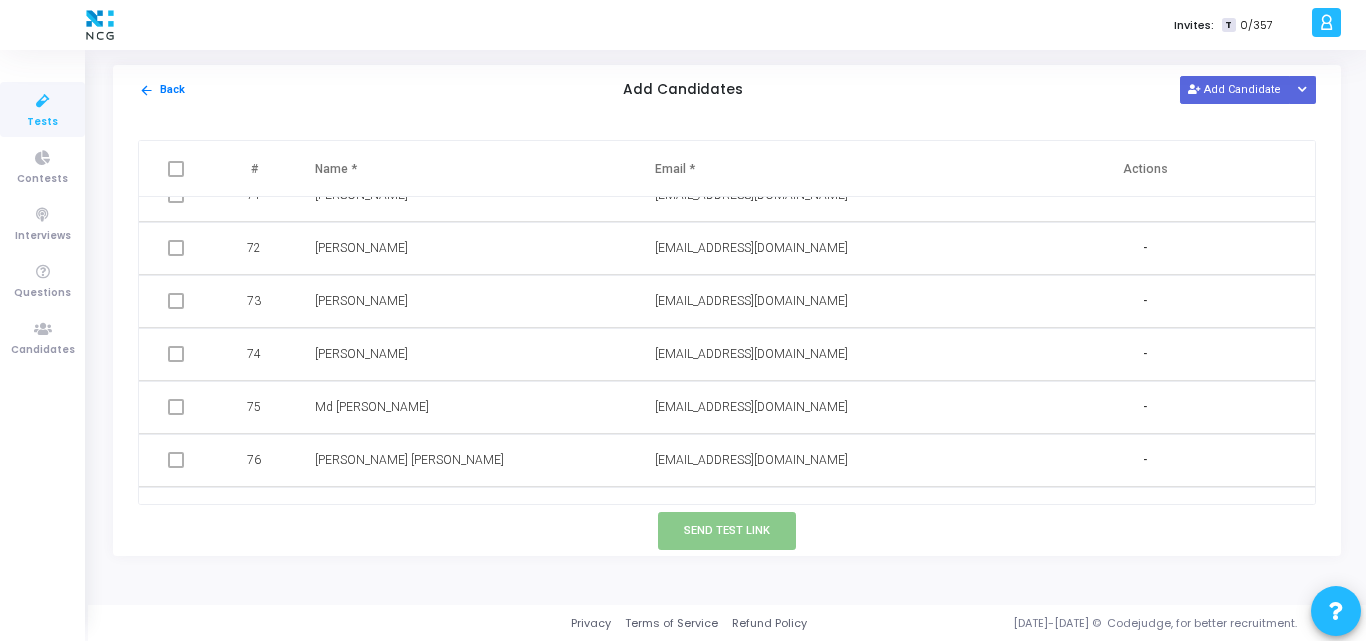 type 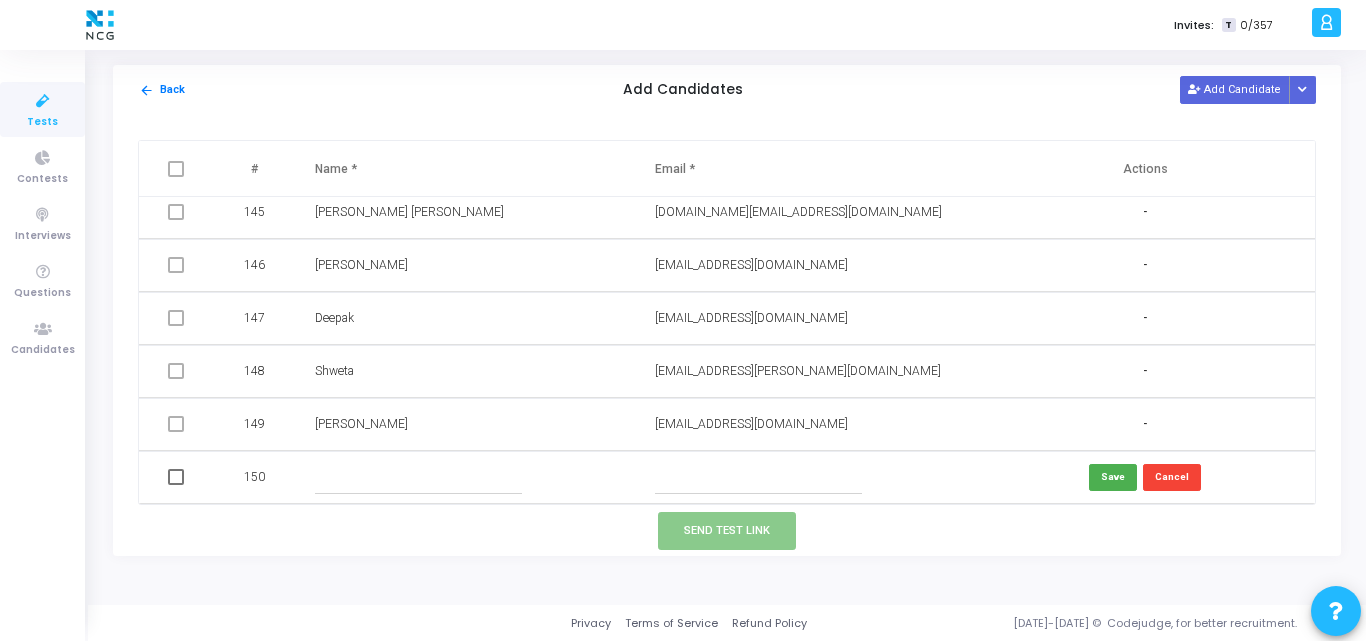 click at bounding box center [758, 477] 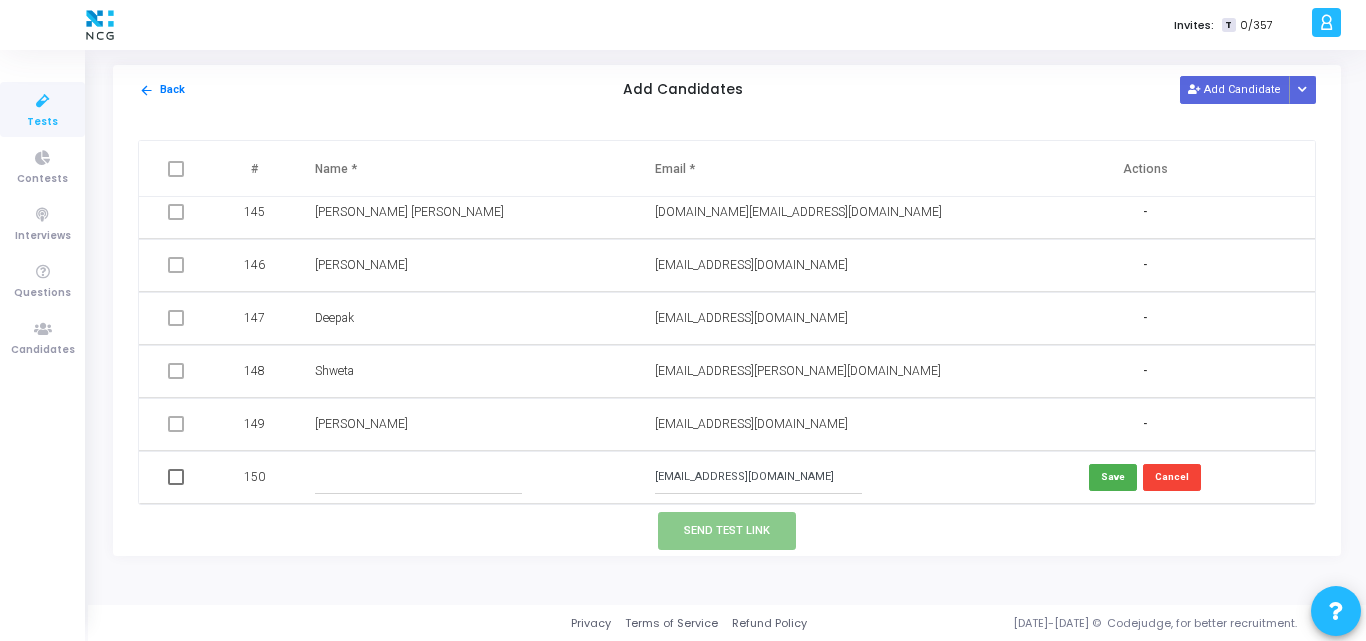 type on "rohitdpawar1106@gmail.com" 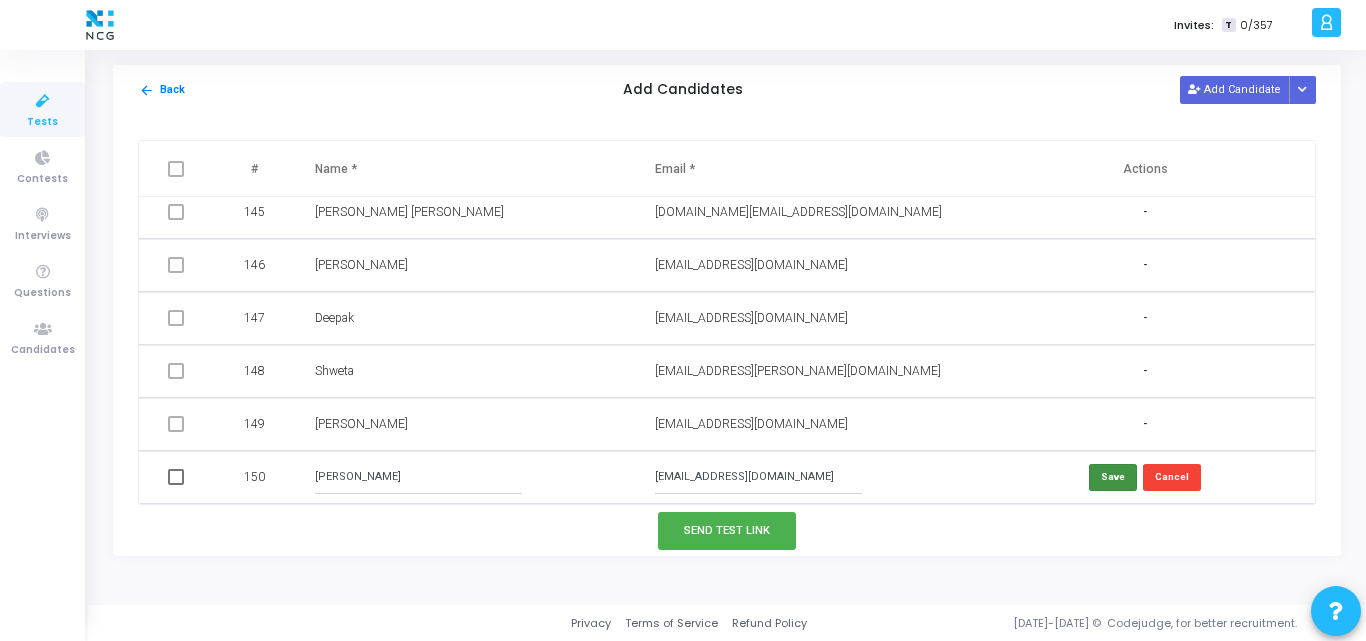 type on "Rohit Pawar" 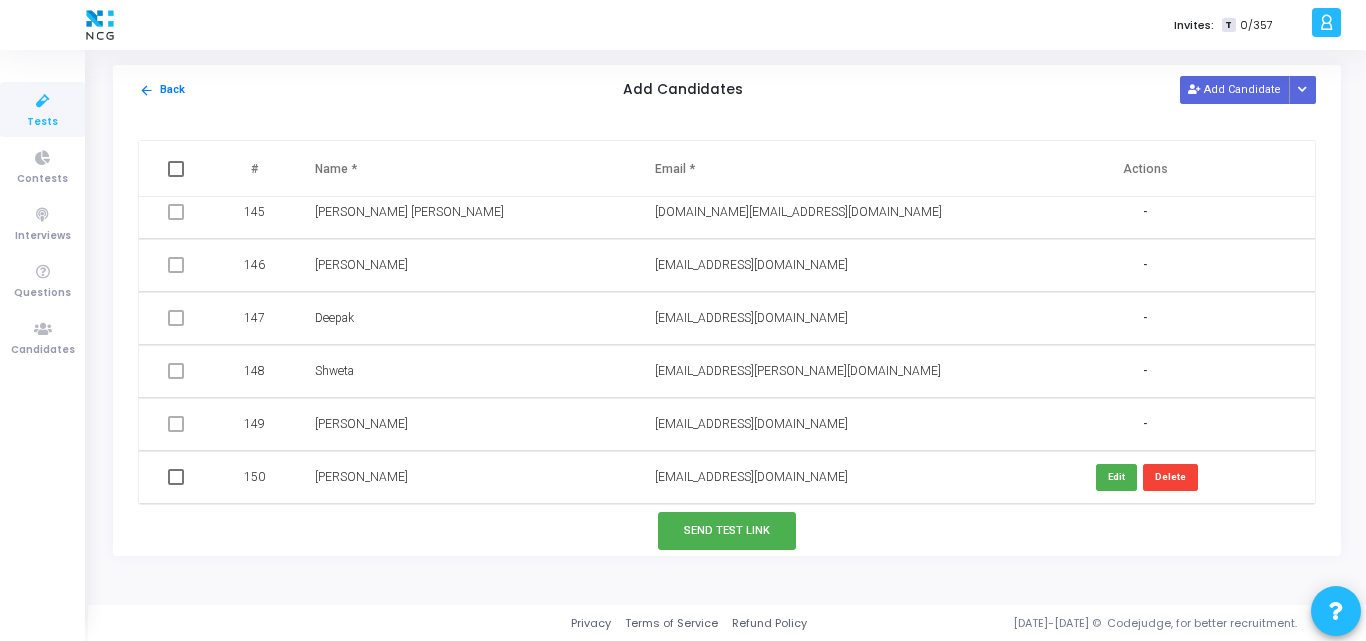 click at bounding box center (178, 477) 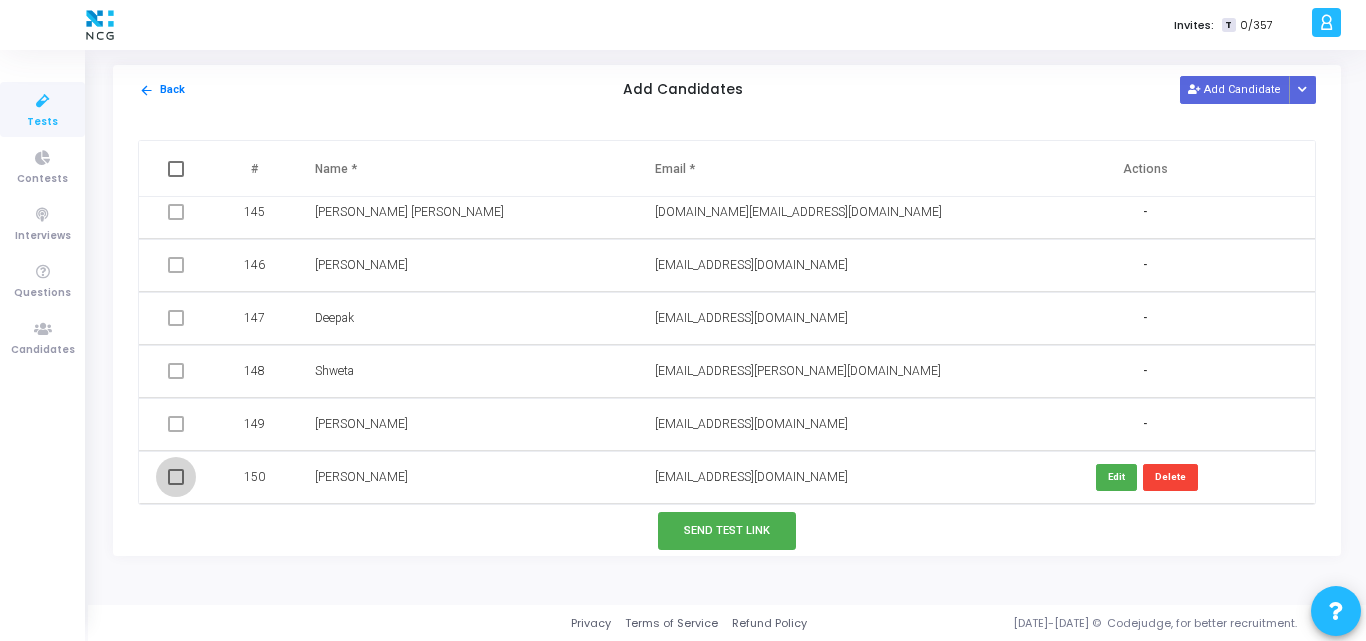 click at bounding box center [176, 477] 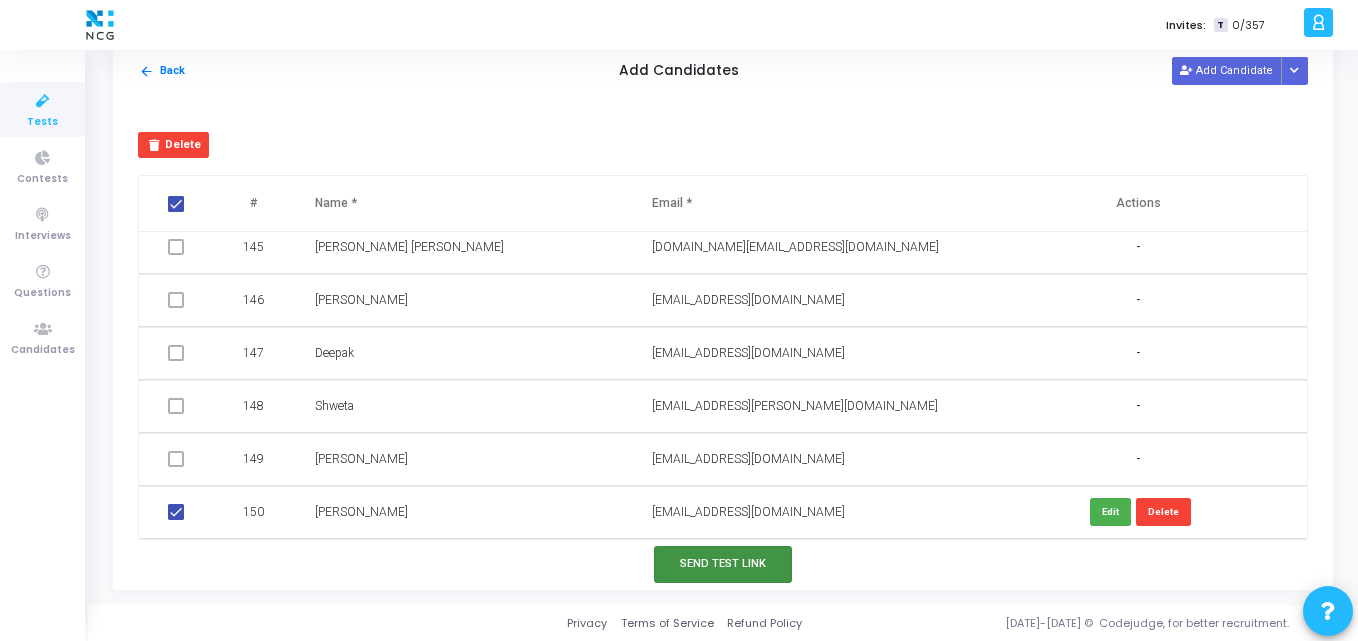 click on "Send Test Link" at bounding box center [723, 564] 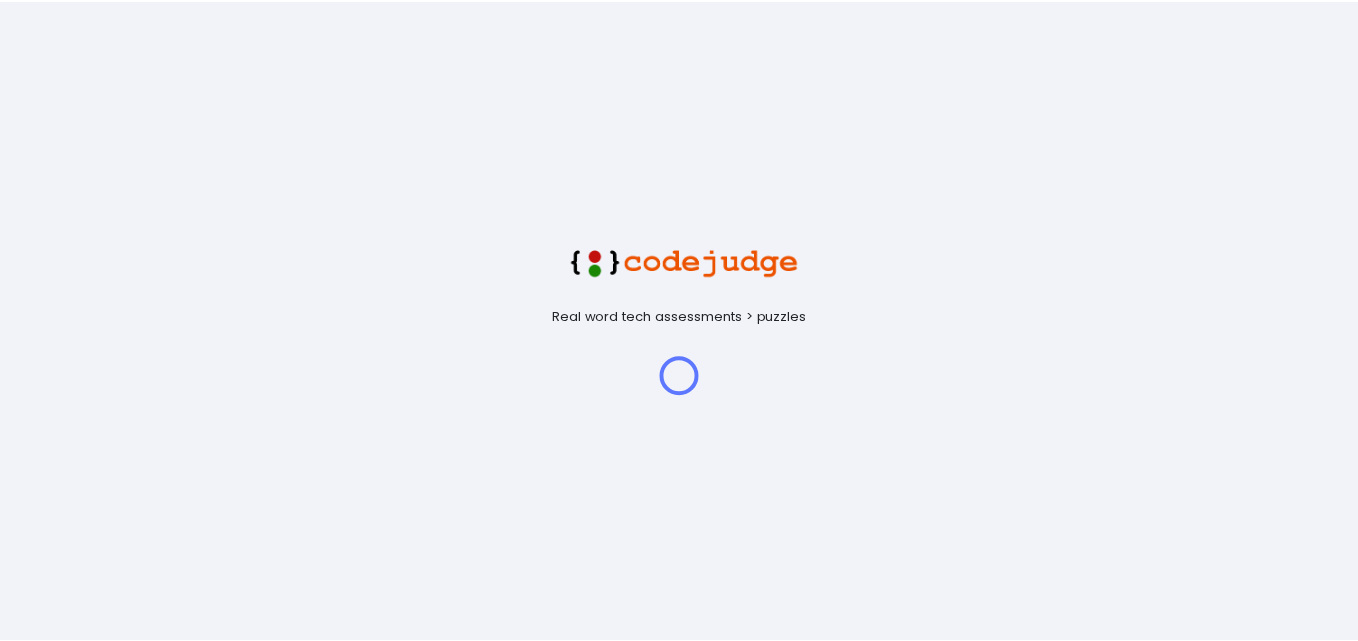 scroll, scrollTop: 0, scrollLeft: 0, axis: both 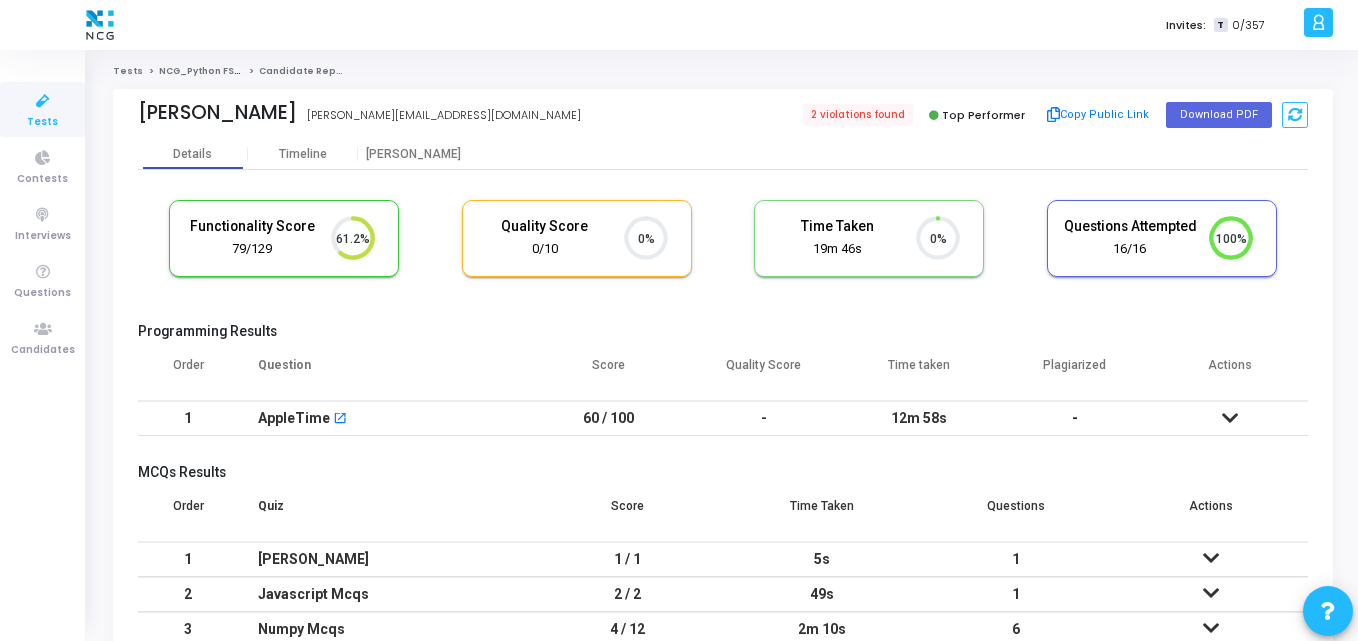 click on "Details  Timeline  Proctor" 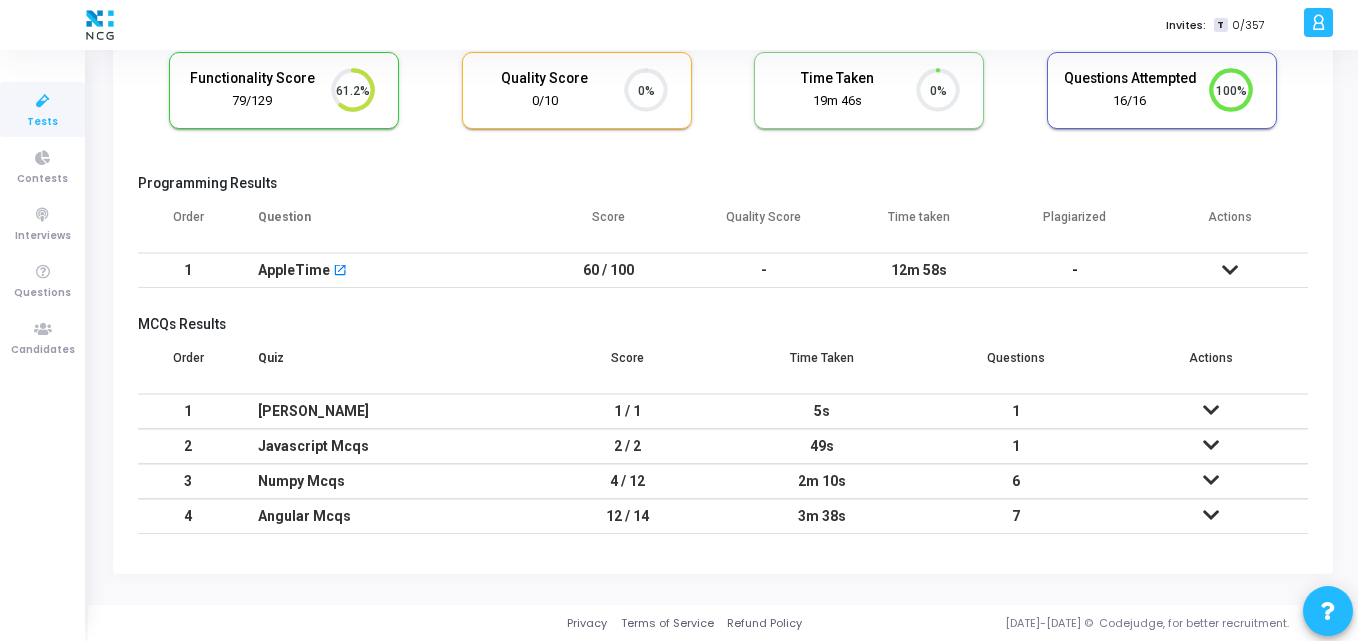 scroll, scrollTop: 0, scrollLeft: 0, axis: both 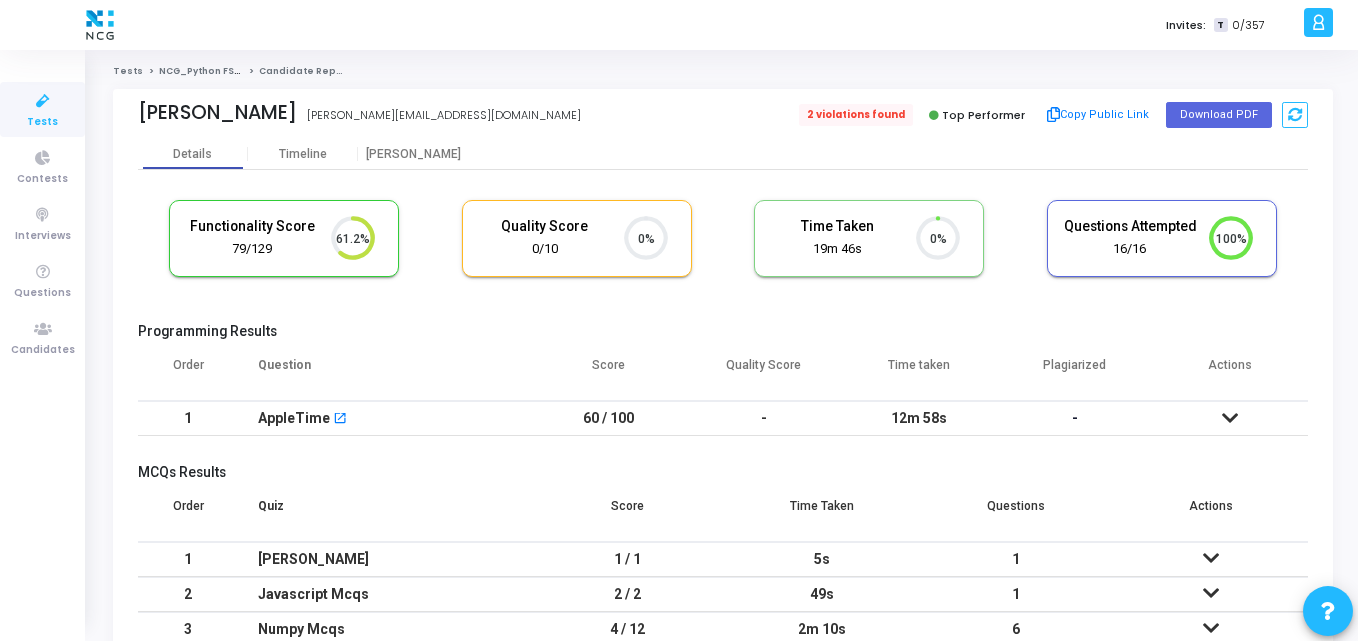 click on "2 violations found" 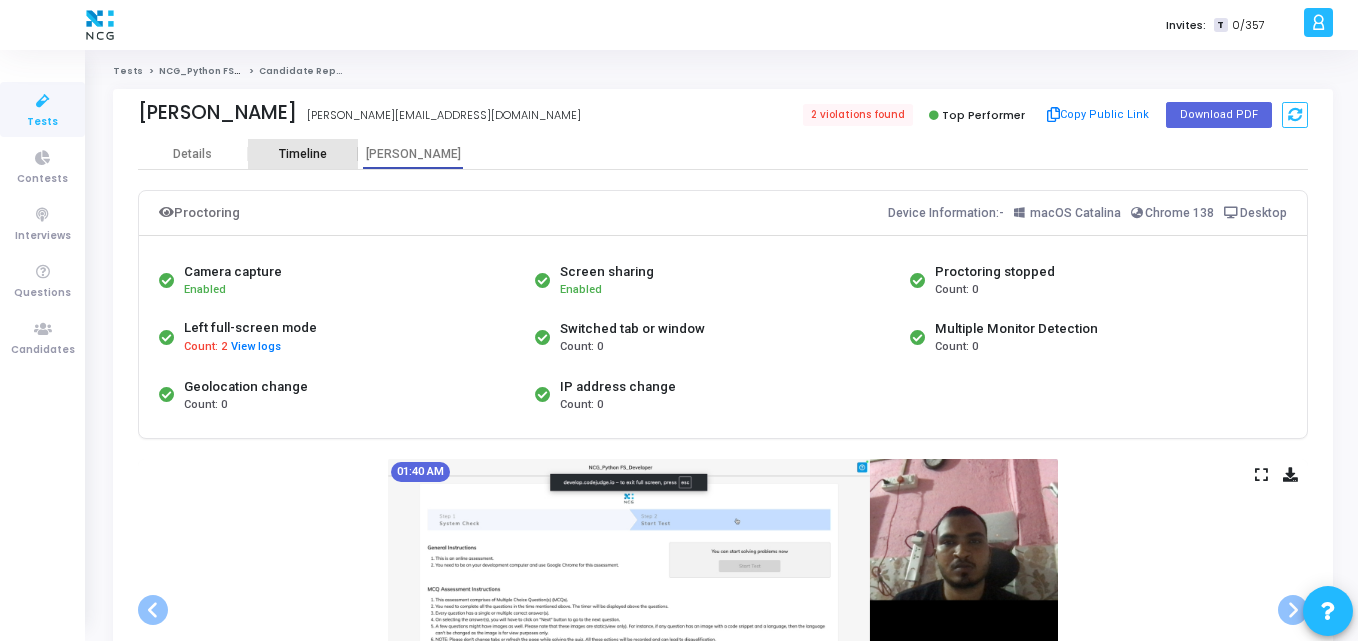 click on "Timeline" at bounding box center [303, 154] 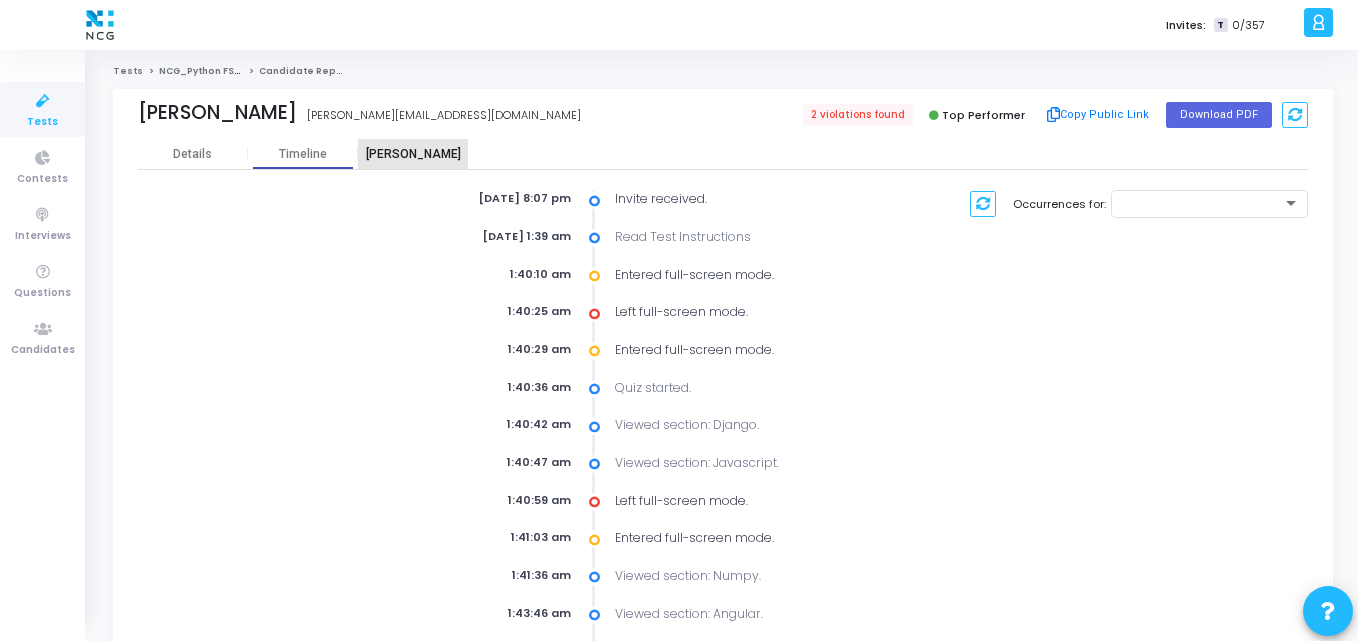 click on "[PERSON_NAME]" at bounding box center [413, 154] 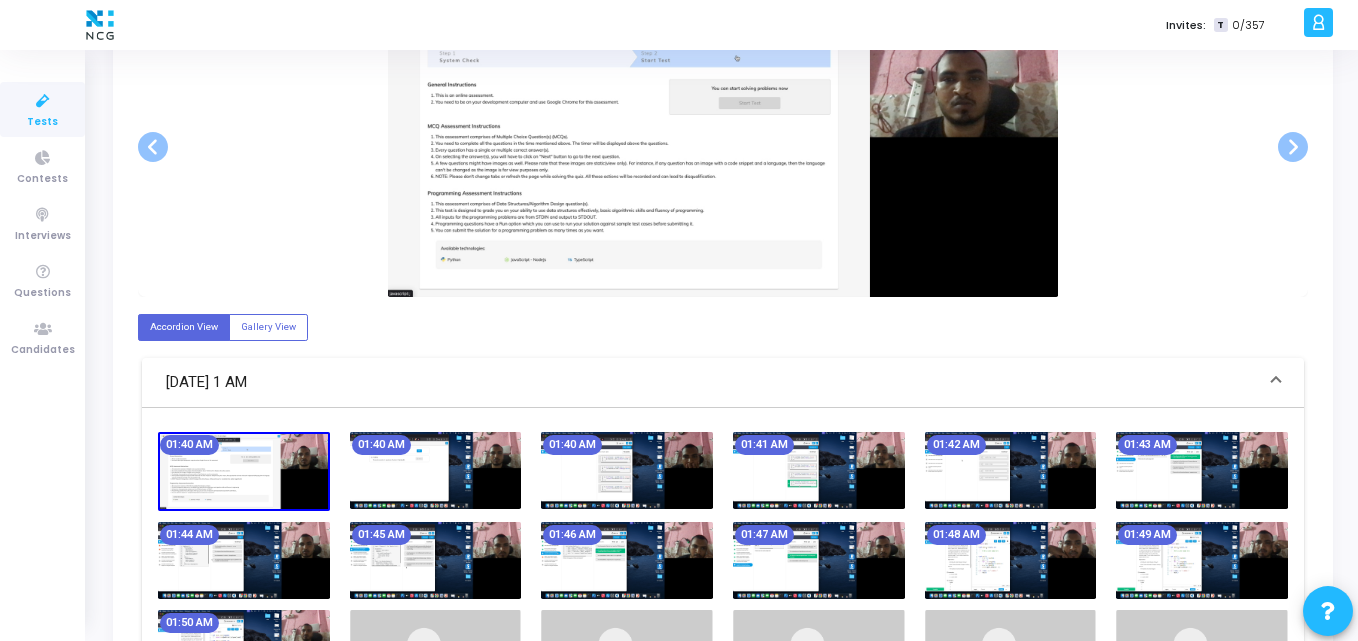 scroll, scrollTop: 0, scrollLeft: 0, axis: both 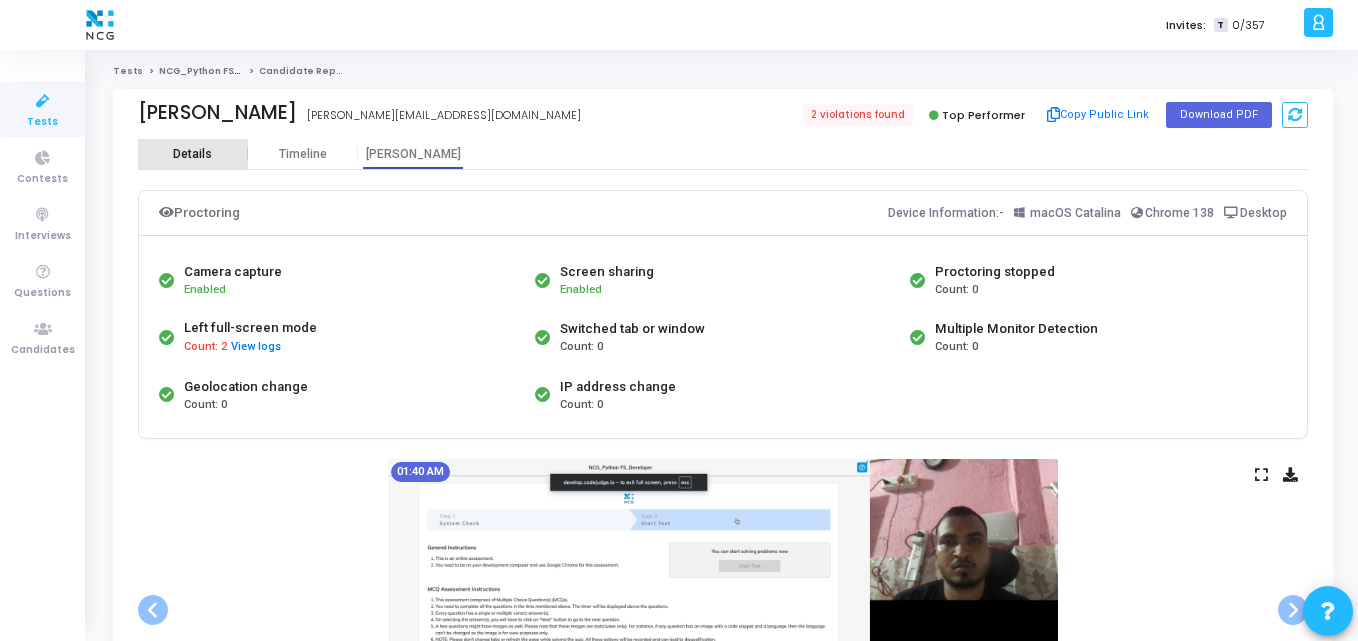 click on "Details" at bounding box center [193, 154] 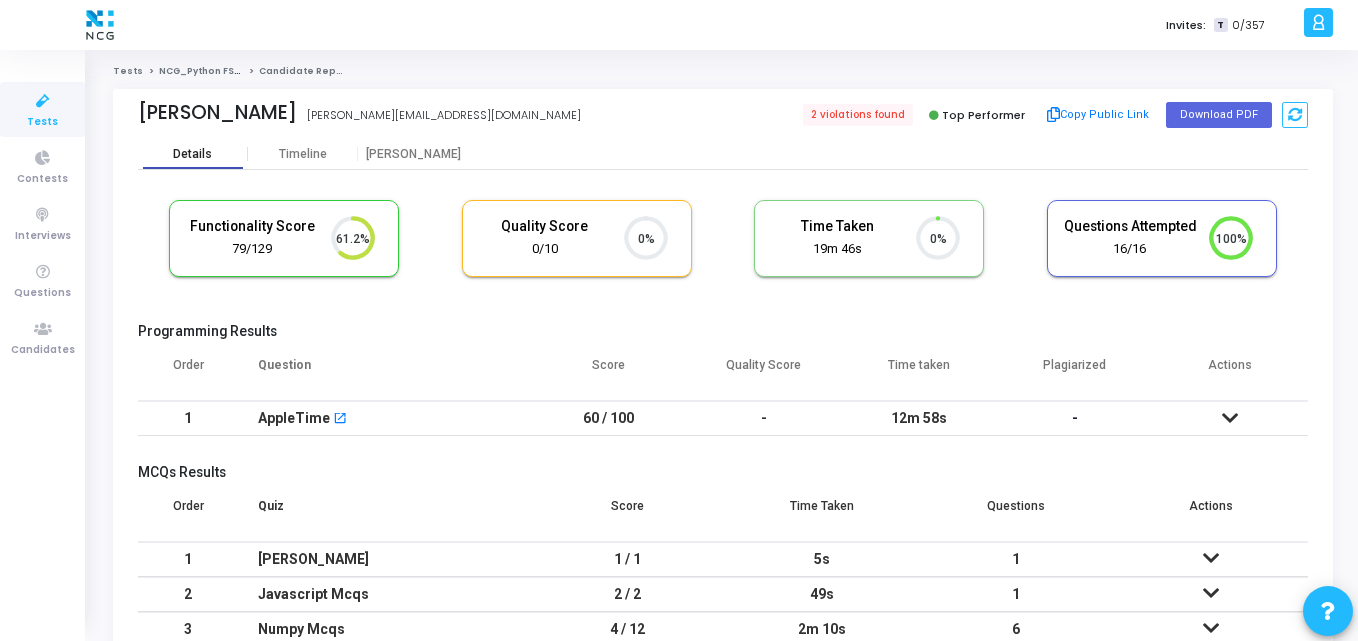 scroll, scrollTop: 9, scrollLeft: 9, axis: both 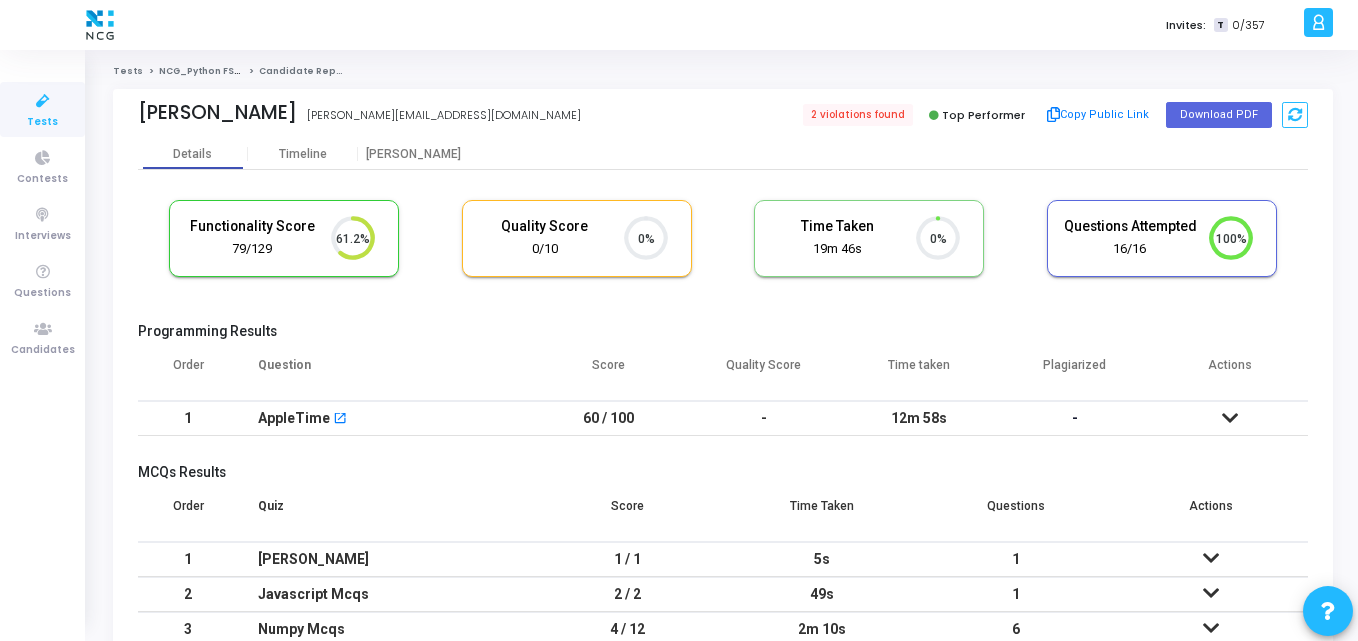 click on "Score" at bounding box center (609, 373) 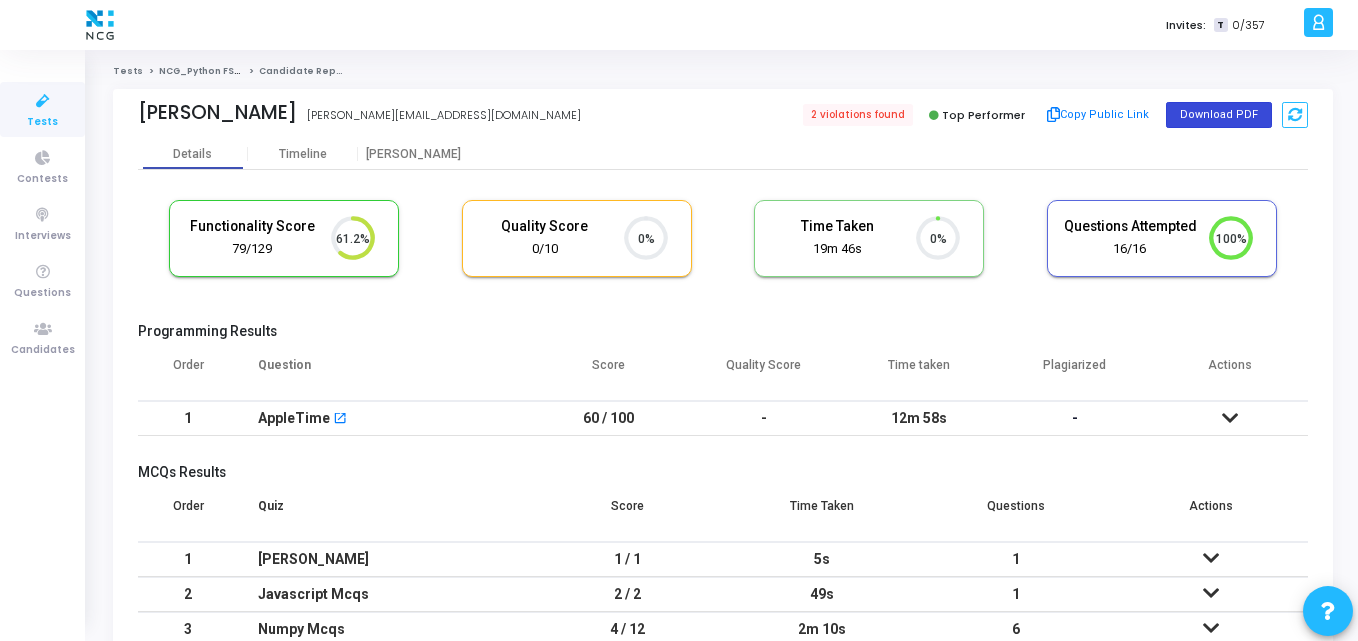 click on "Download PDF" 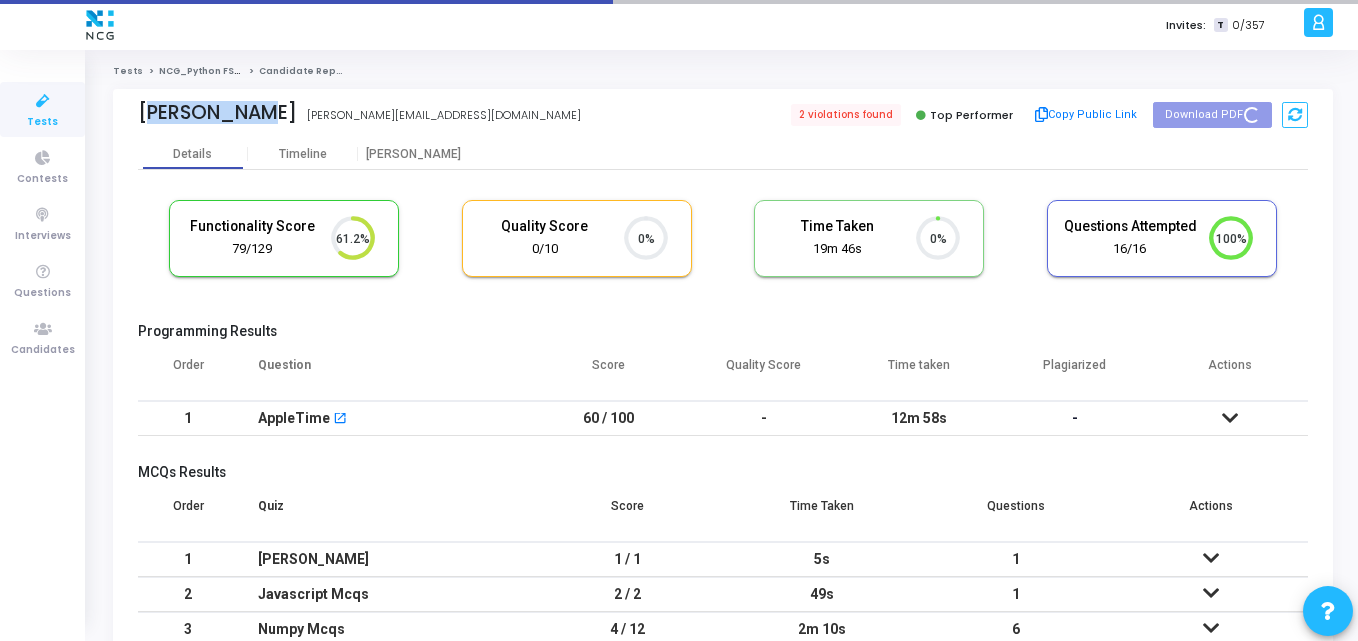 drag, startPoint x: 235, startPoint y: 116, endPoint x: 95, endPoint y: 125, distance: 140.28899 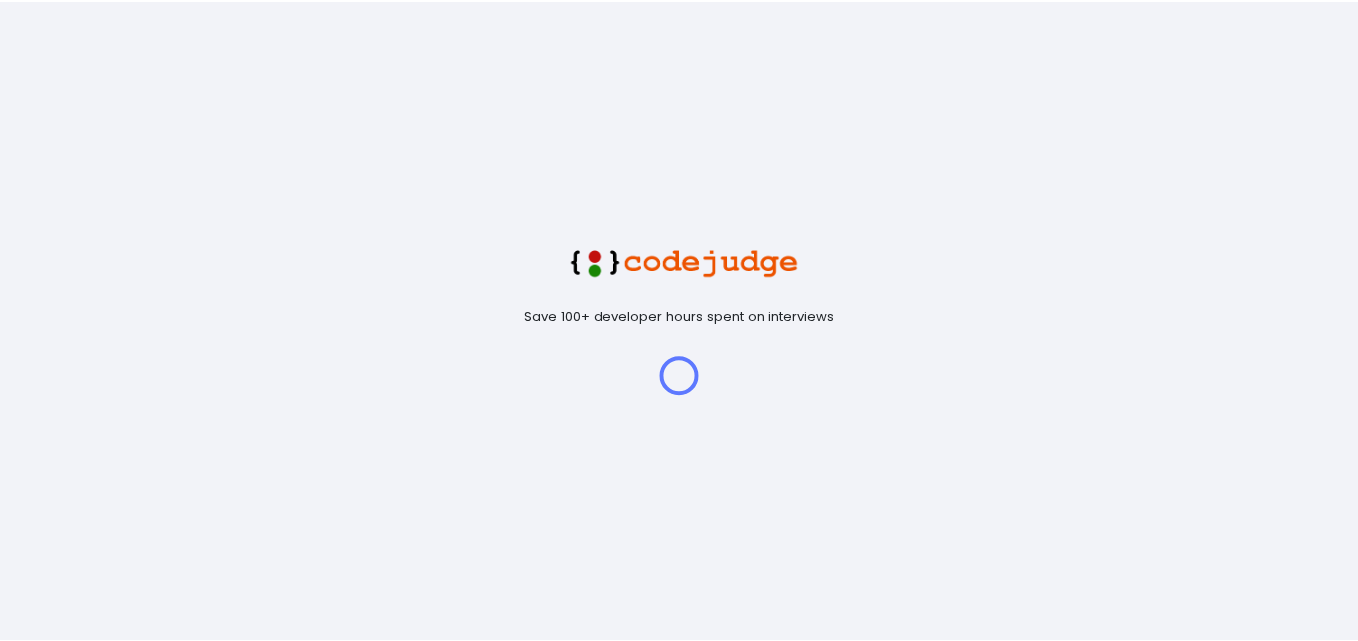 scroll, scrollTop: 0, scrollLeft: 0, axis: both 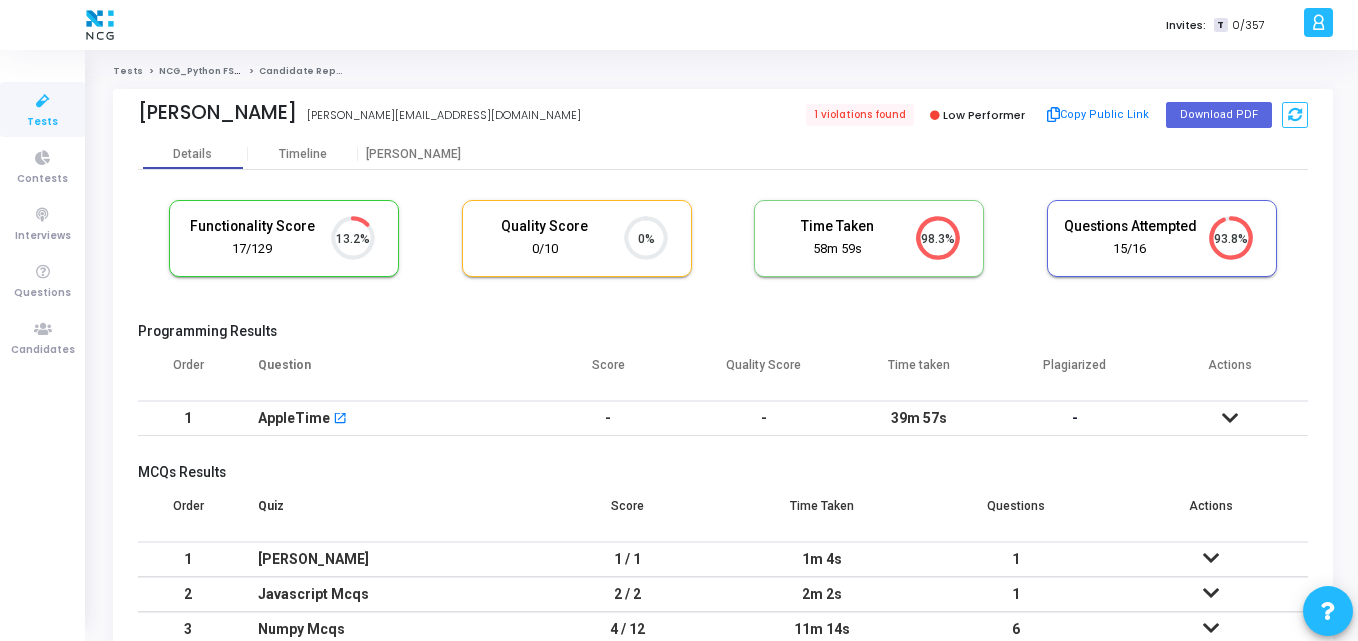 click on "Programming Results" at bounding box center (723, 331) 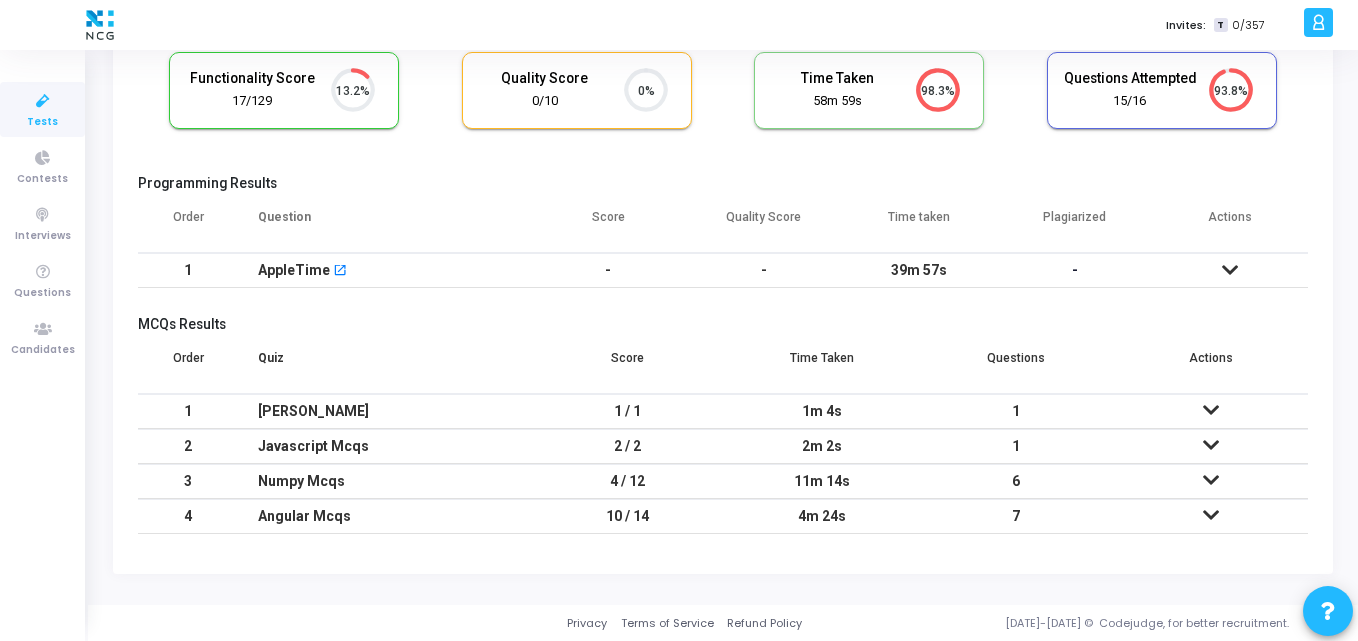 scroll, scrollTop: 0, scrollLeft: 0, axis: both 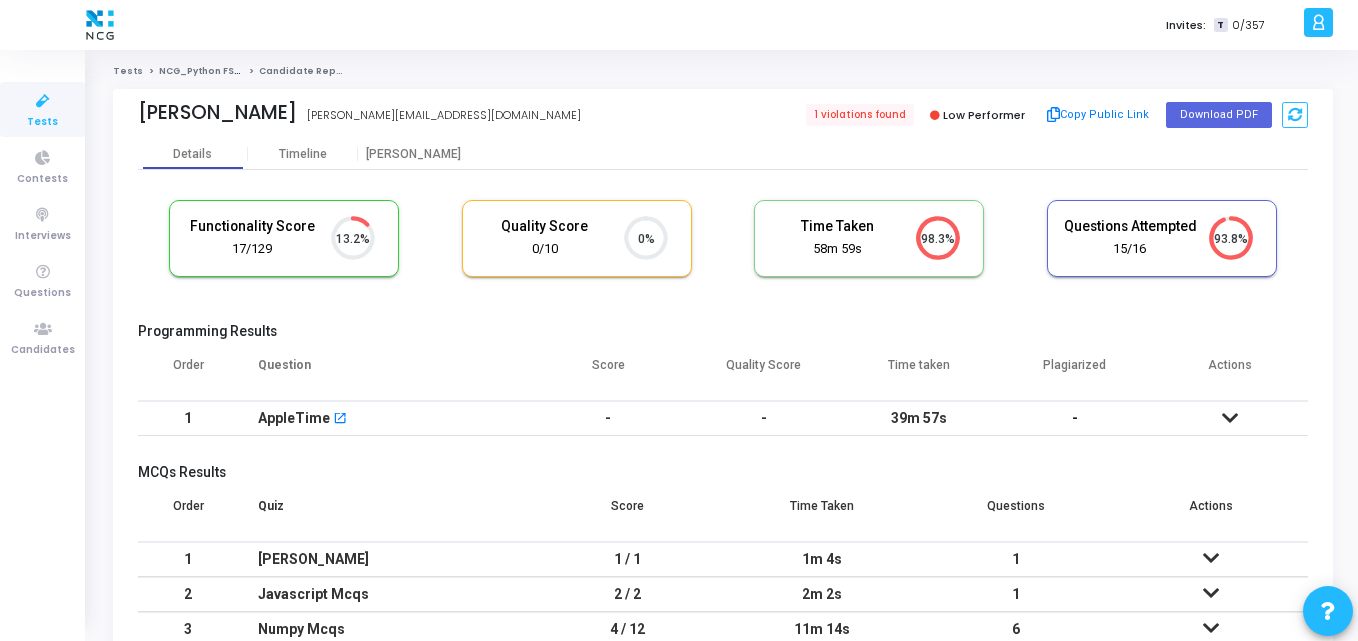 click on "Details  Timeline  Proctor" 